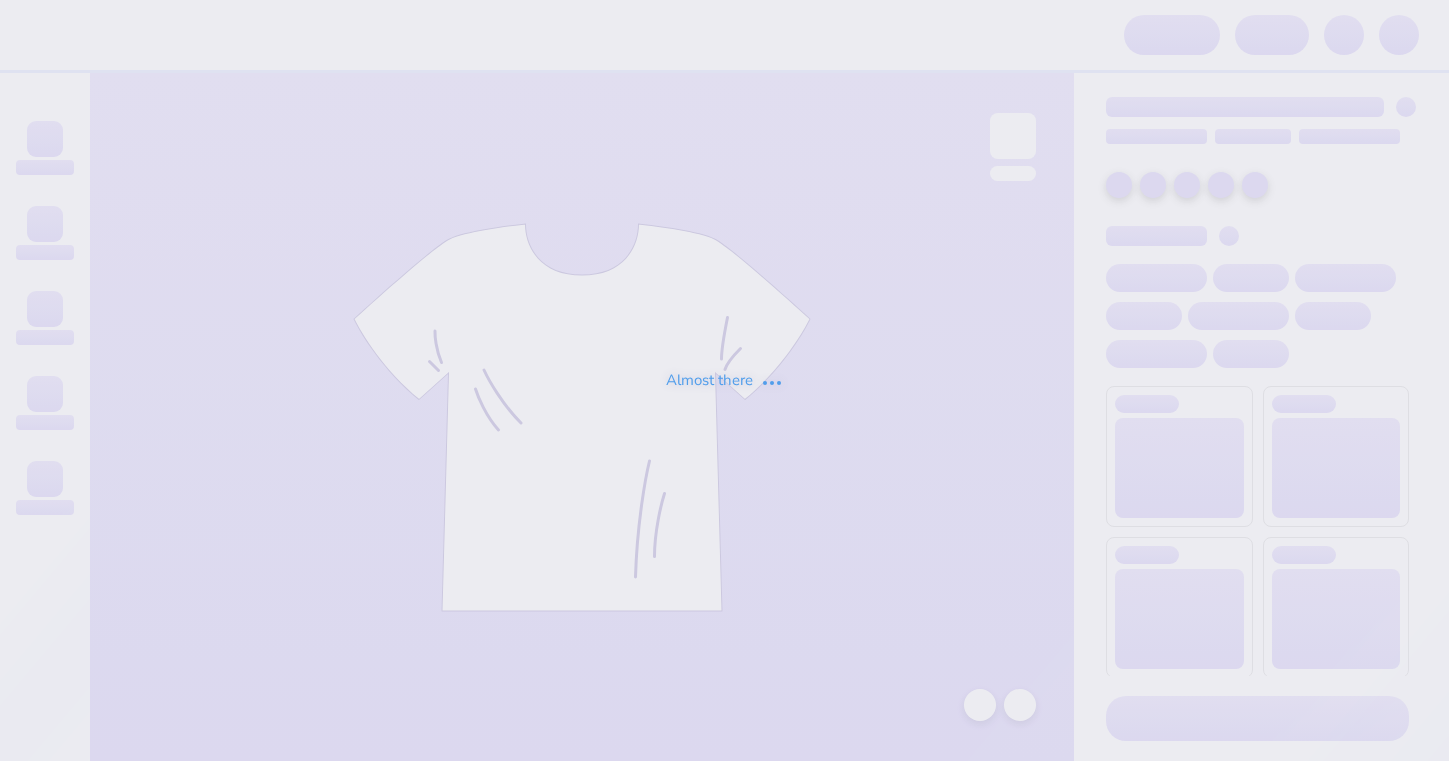 scroll, scrollTop: 0, scrollLeft: 0, axis: both 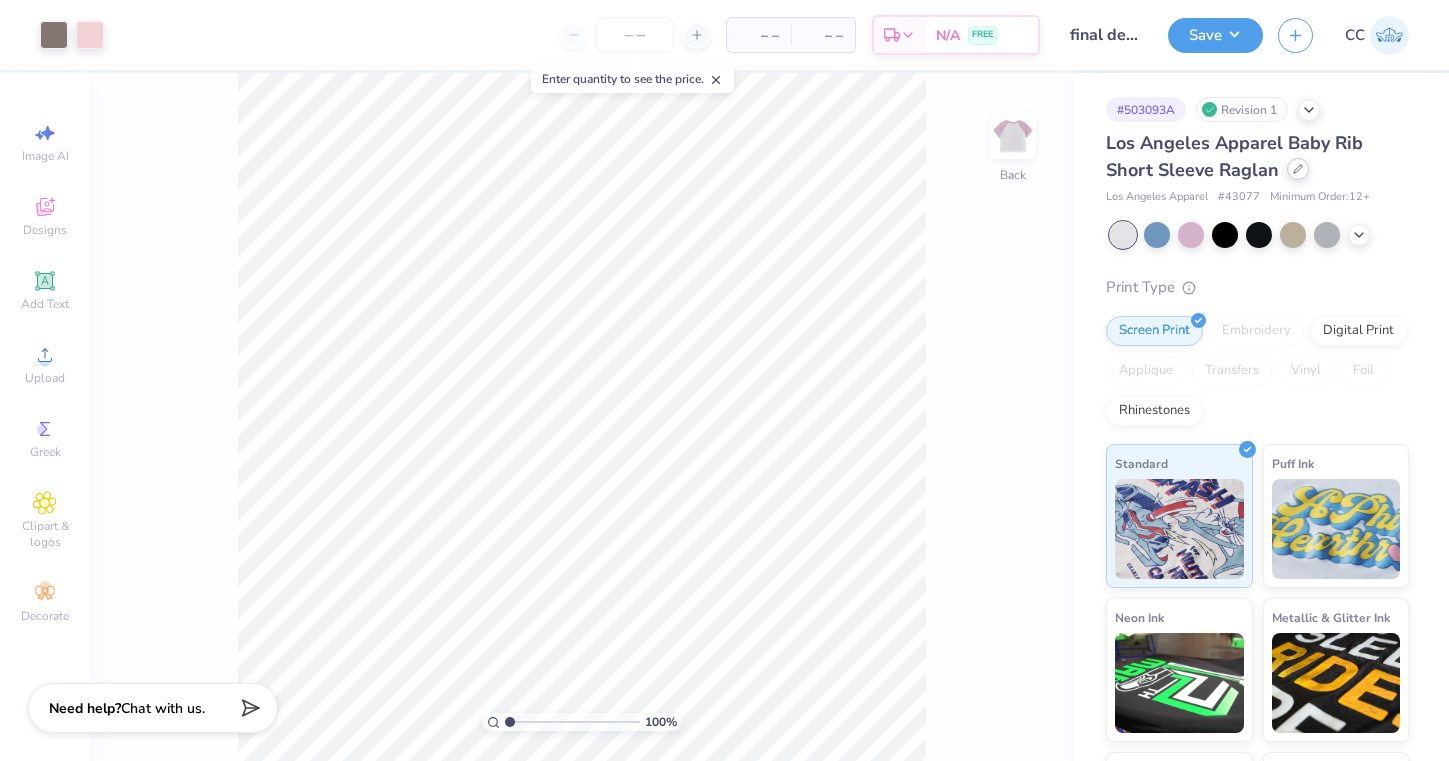 click 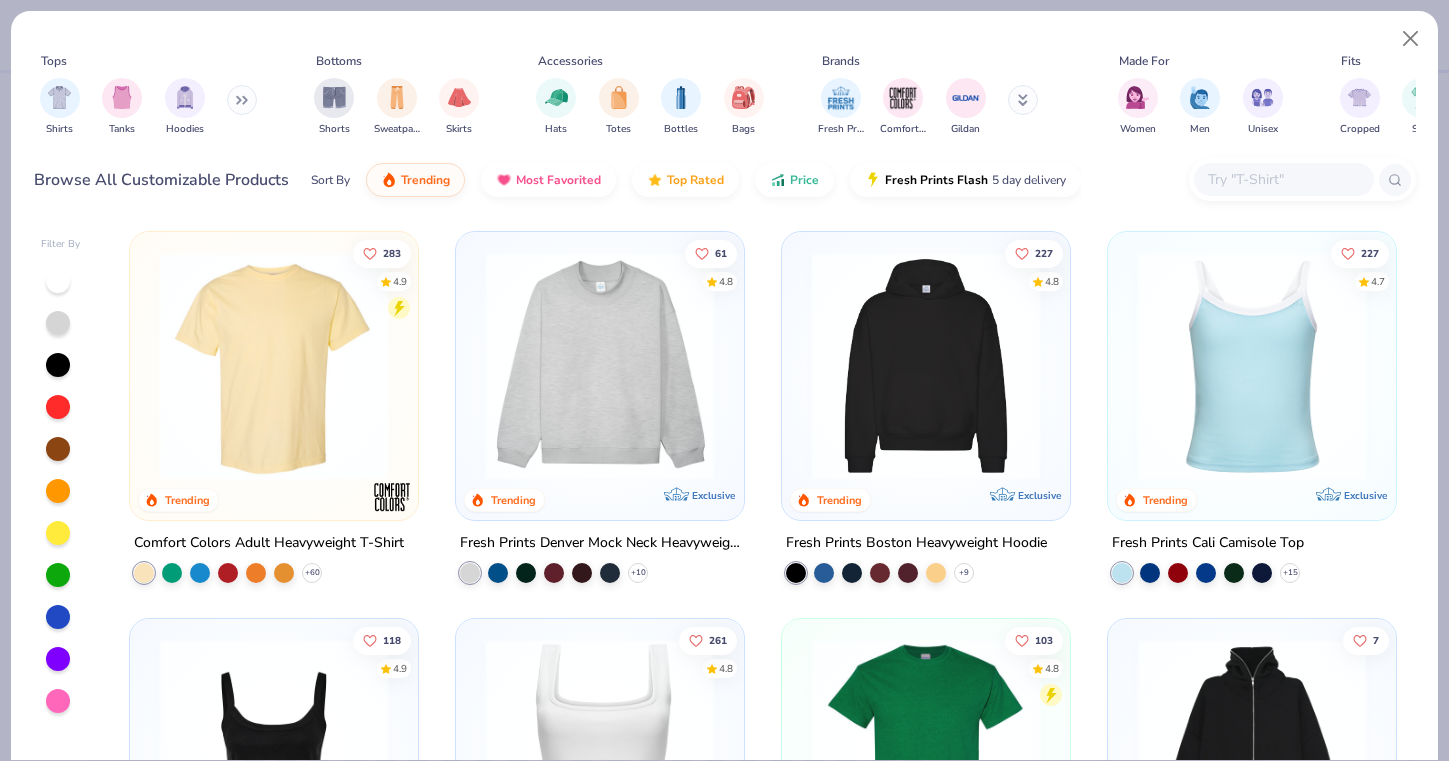 click 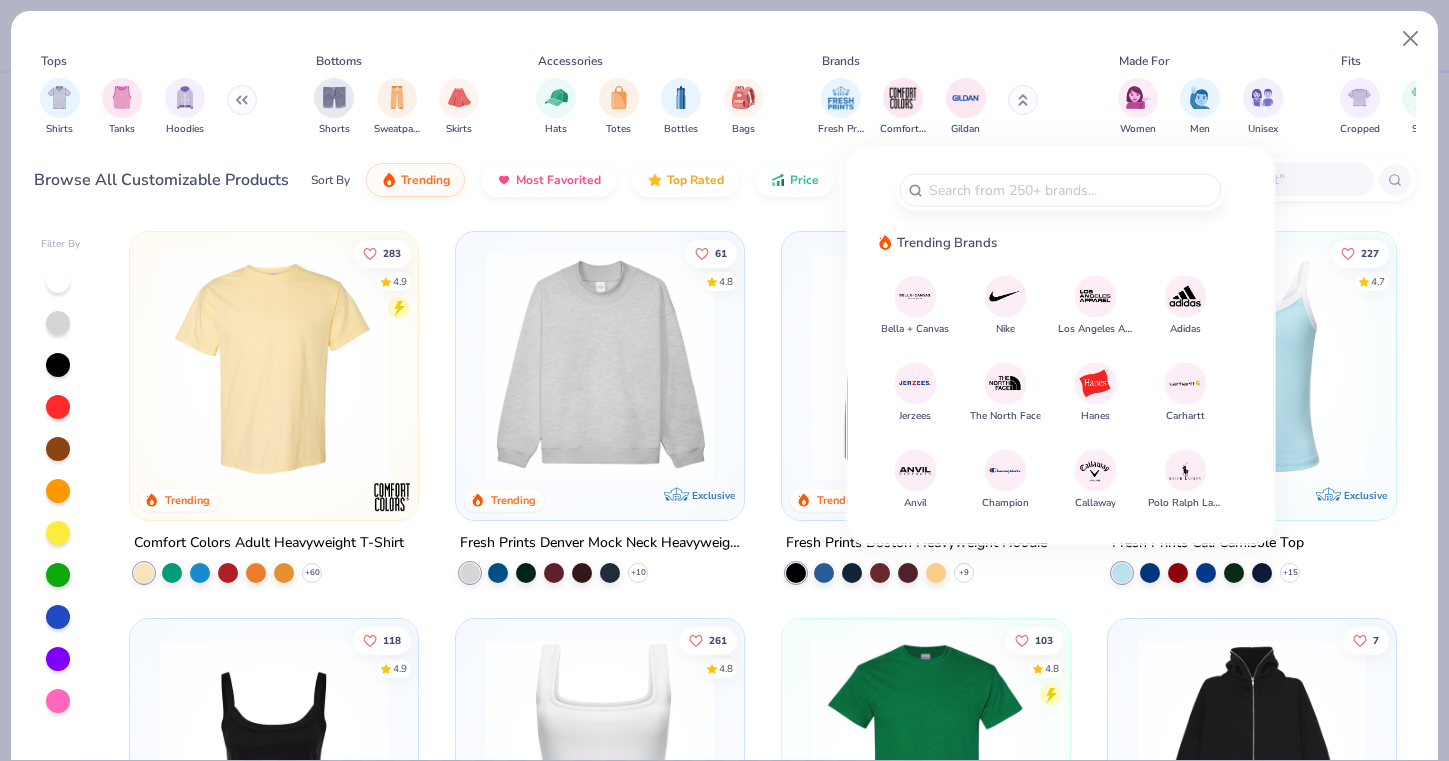 click at bounding box center [915, 296] 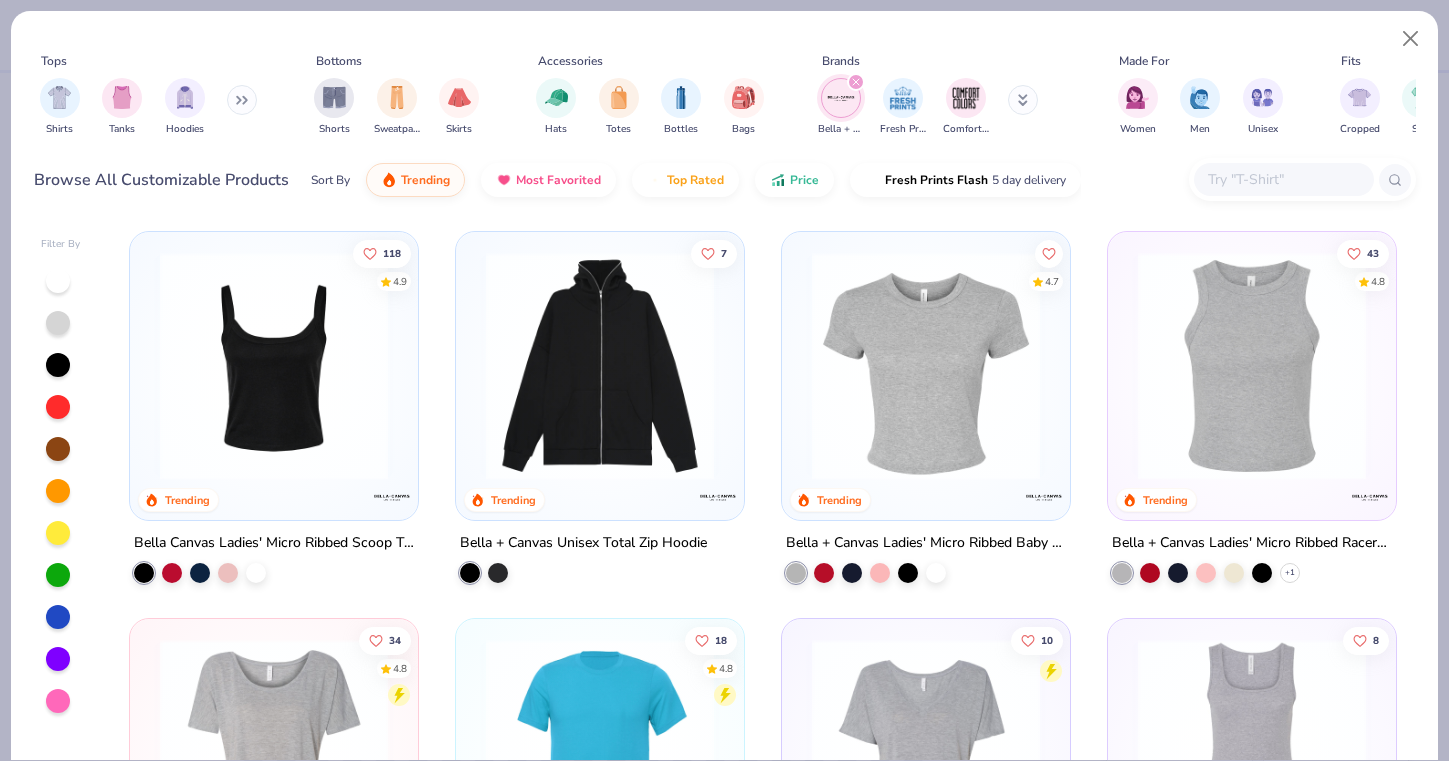 click at bounding box center (926, 371) 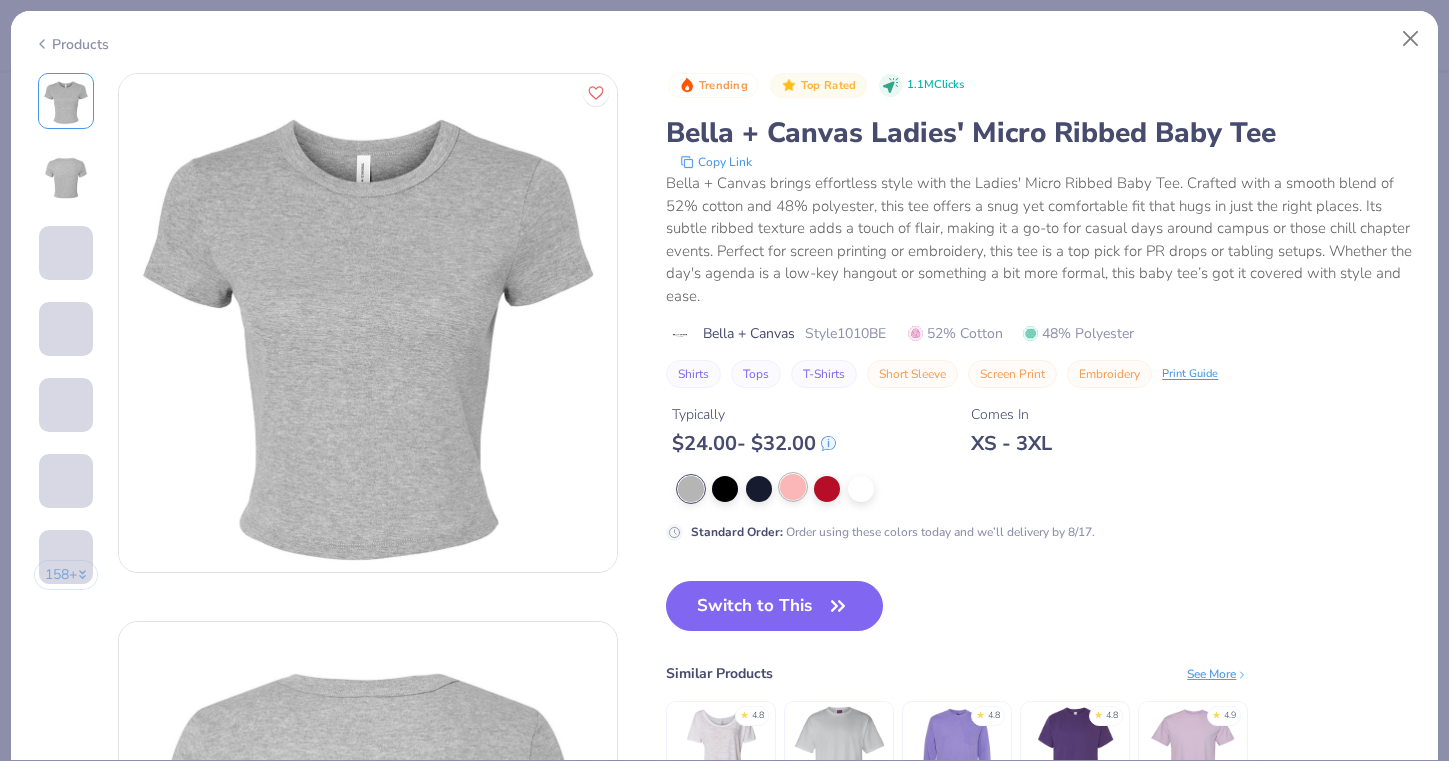 click at bounding box center [793, 487] 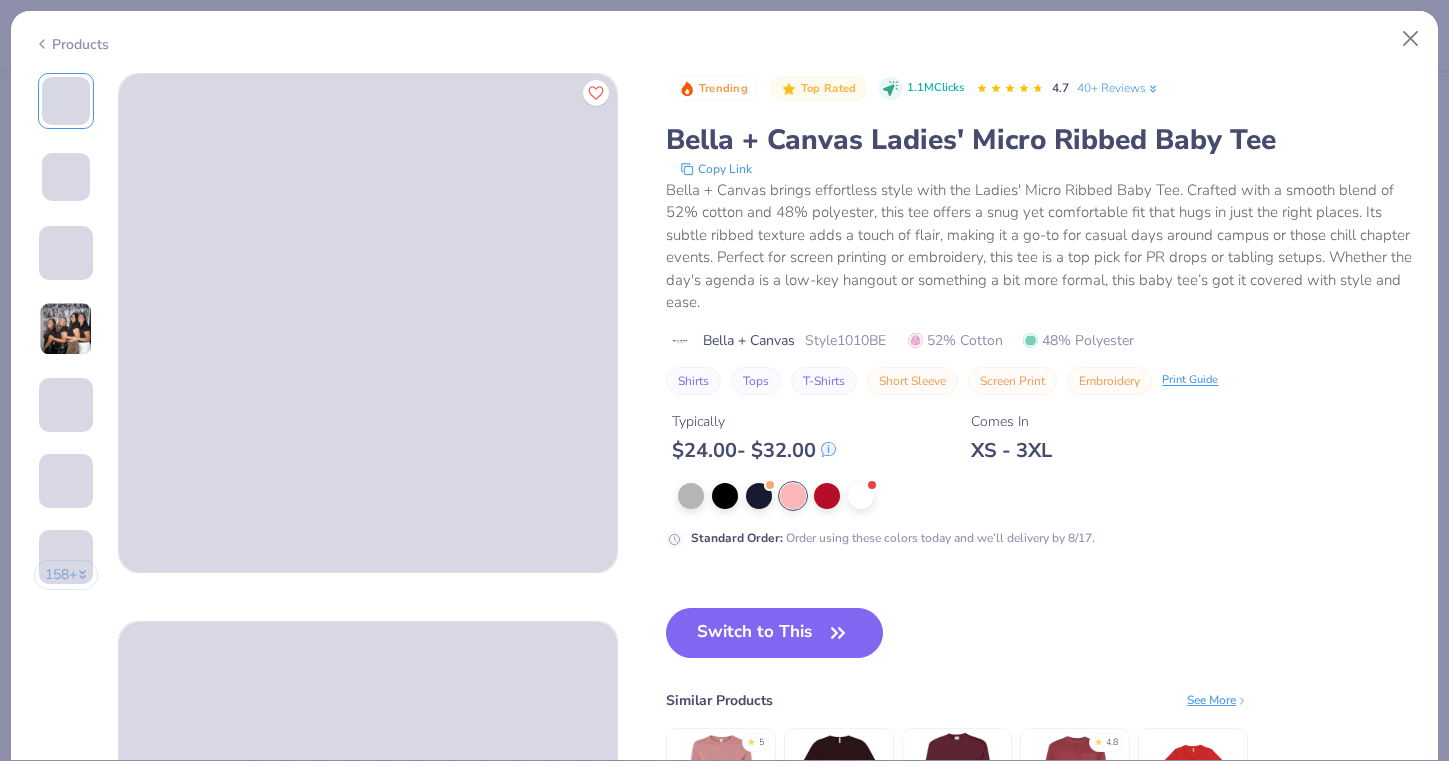 click on "Products" at bounding box center (71, 44) 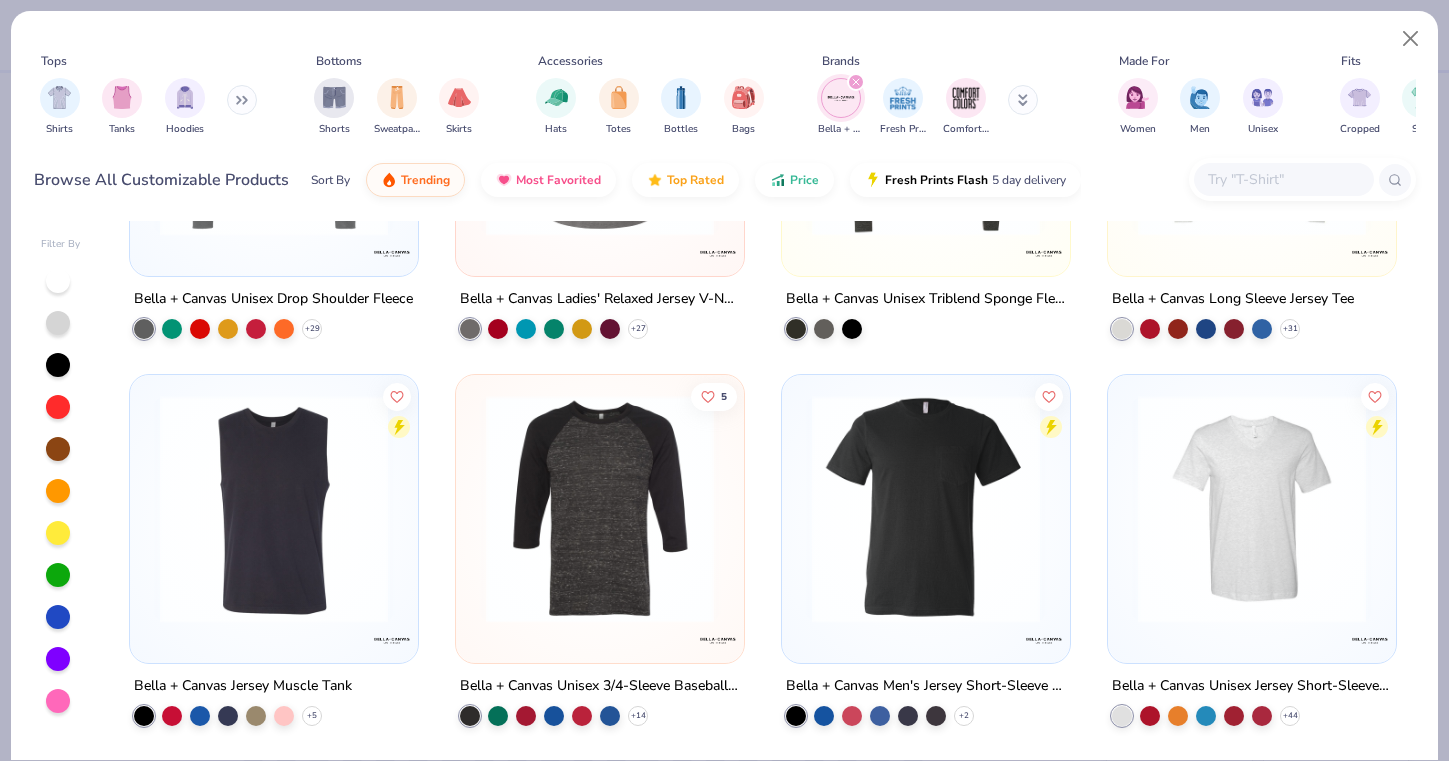 scroll, scrollTop: 7984, scrollLeft: 0, axis: vertical 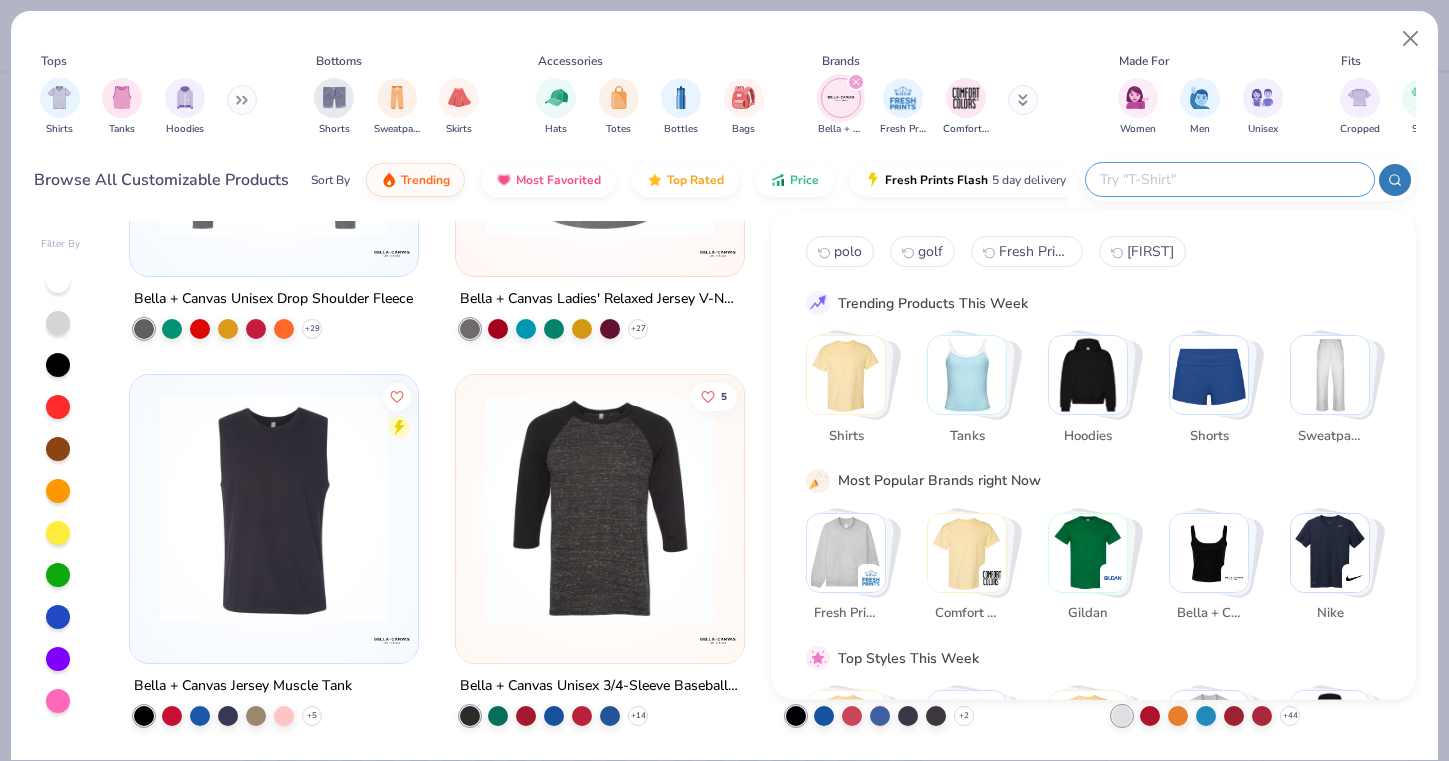 click at bounding box center (1229, 179) 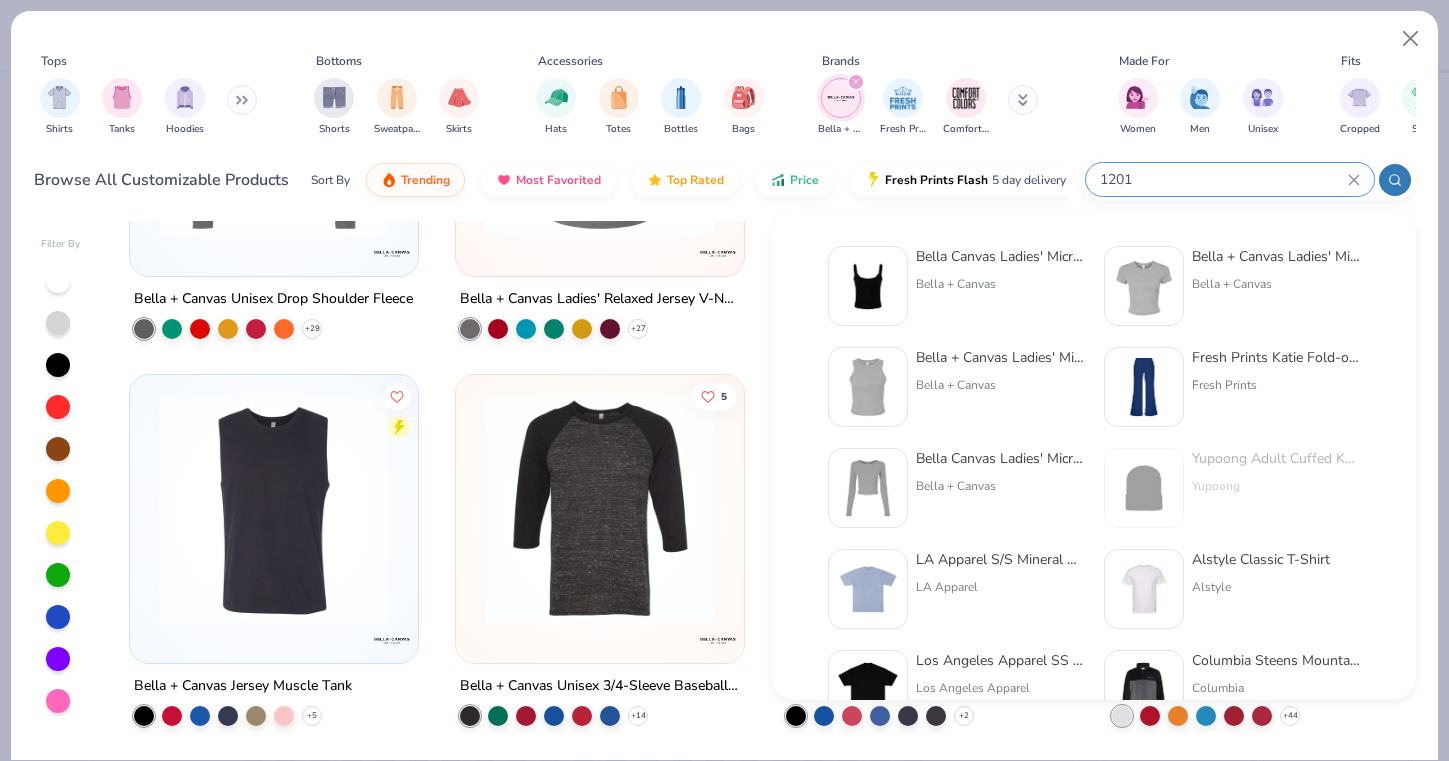 scroll, scrollTop: 0, scrollLeft: 0, axis: both 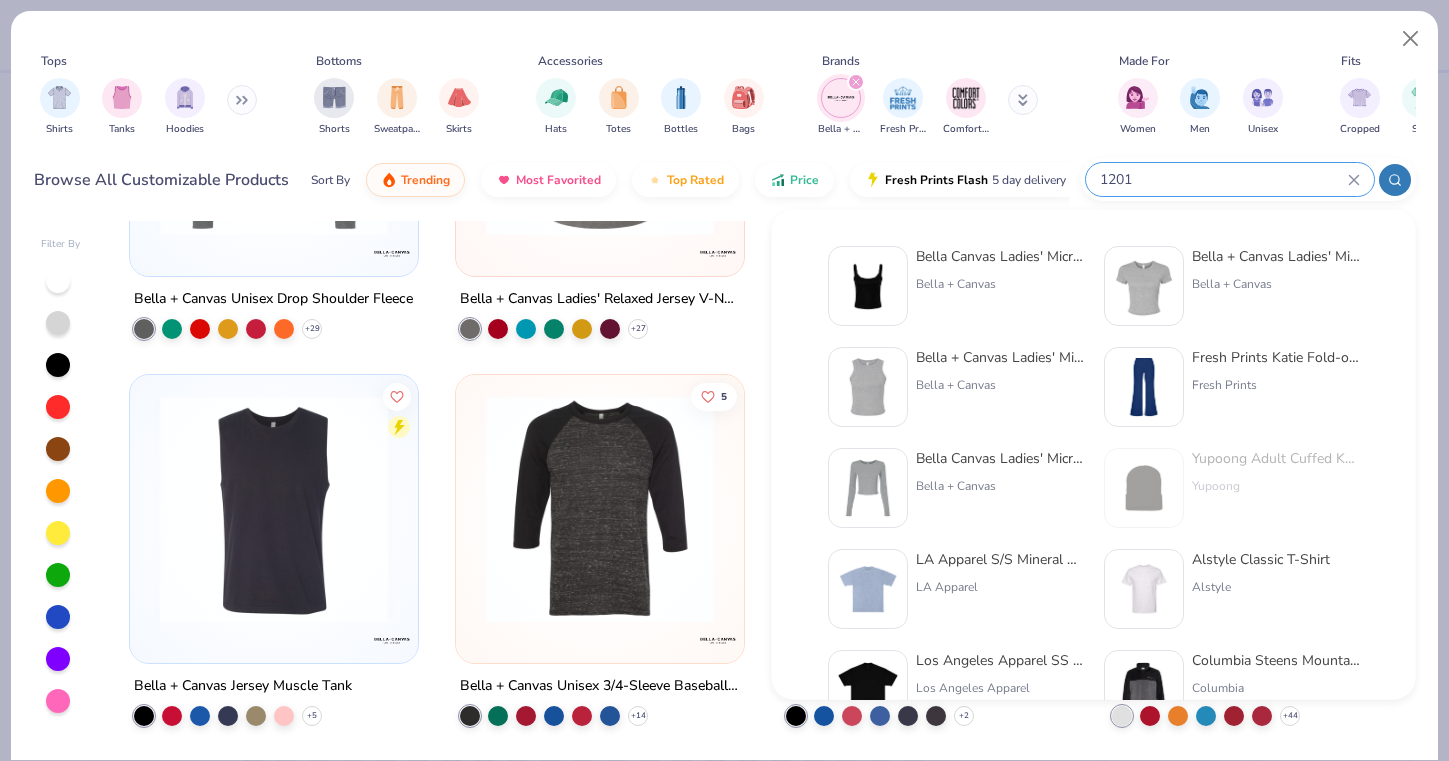 type on "1201" 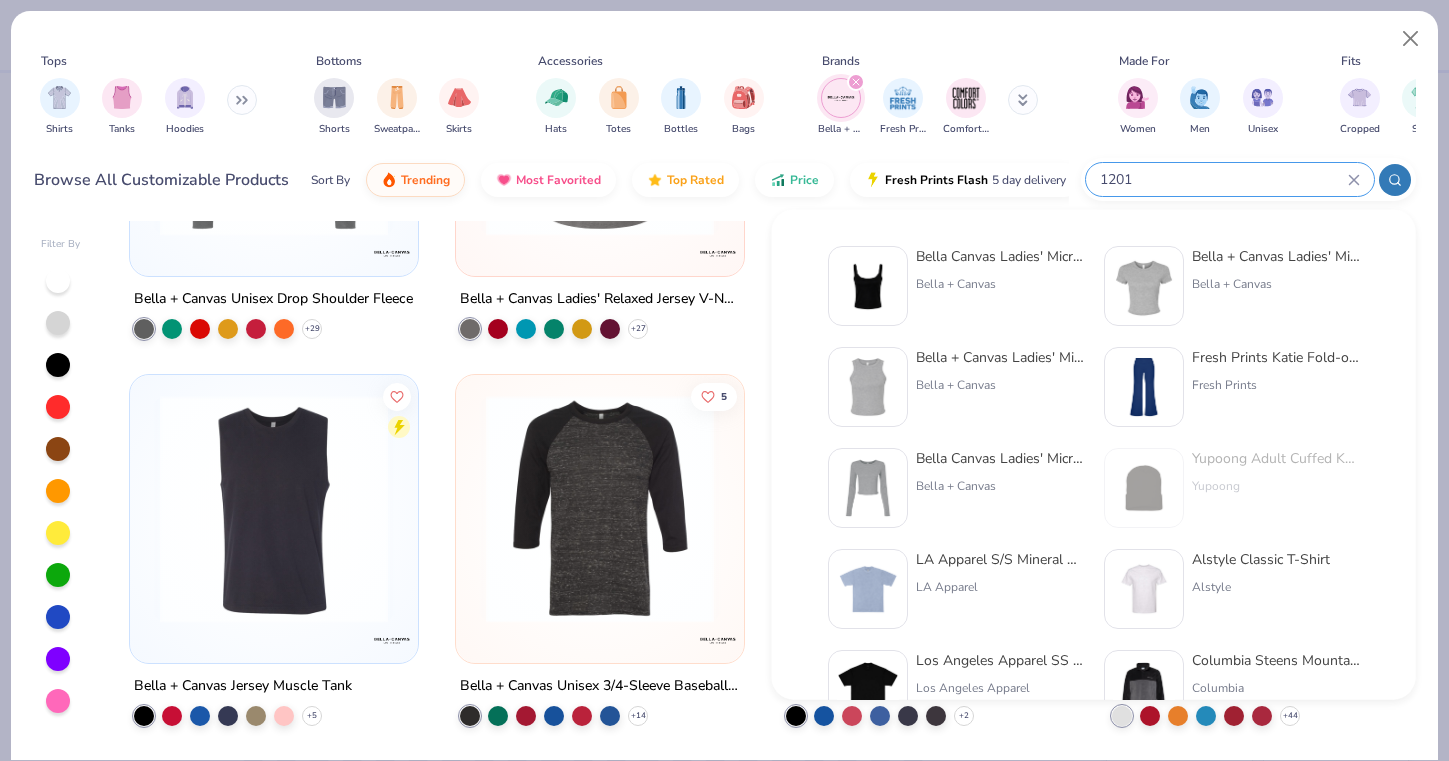 click at bounding box center (1144, 286) 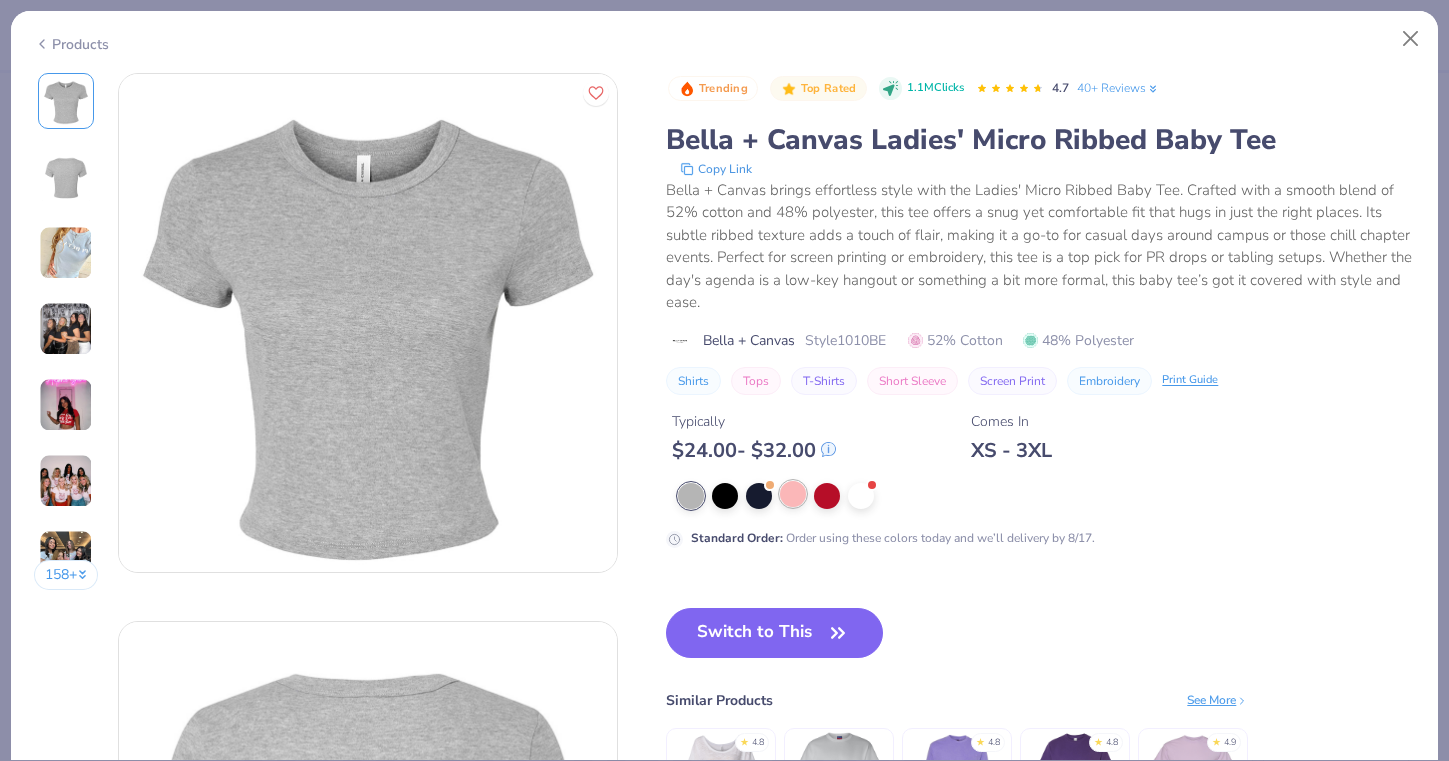 click at bounding box center [793, 494] 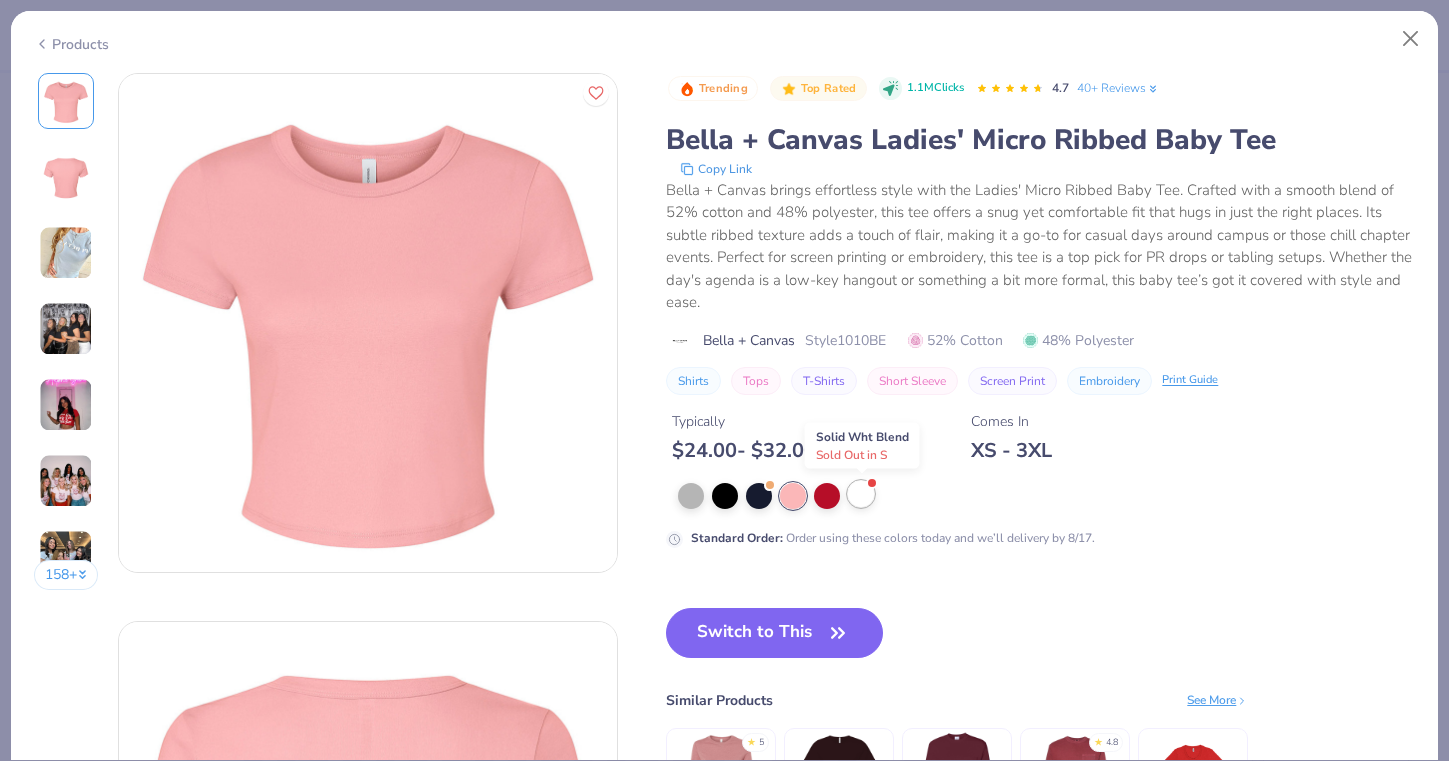 click at bounding box center [861, 494] 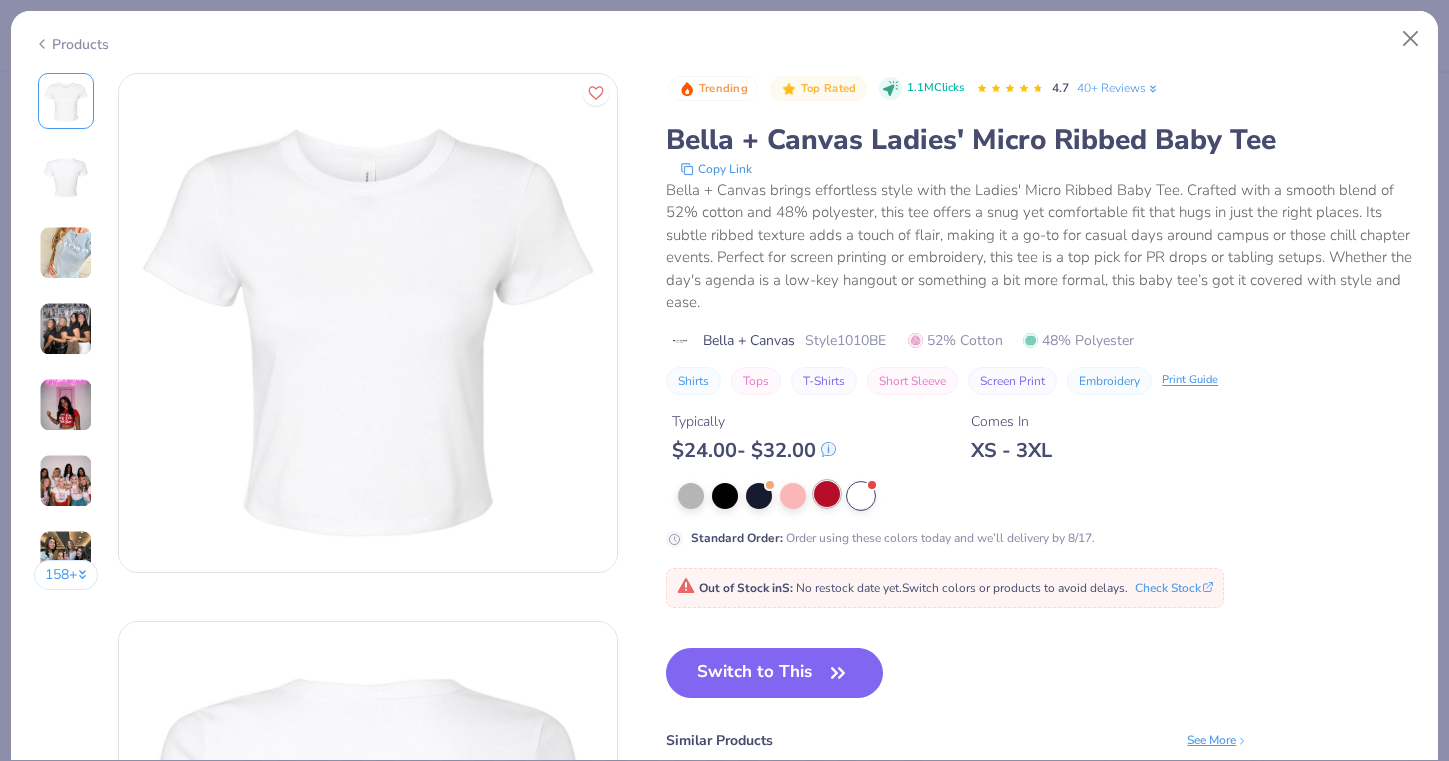 click at bounding box center [827, 494] 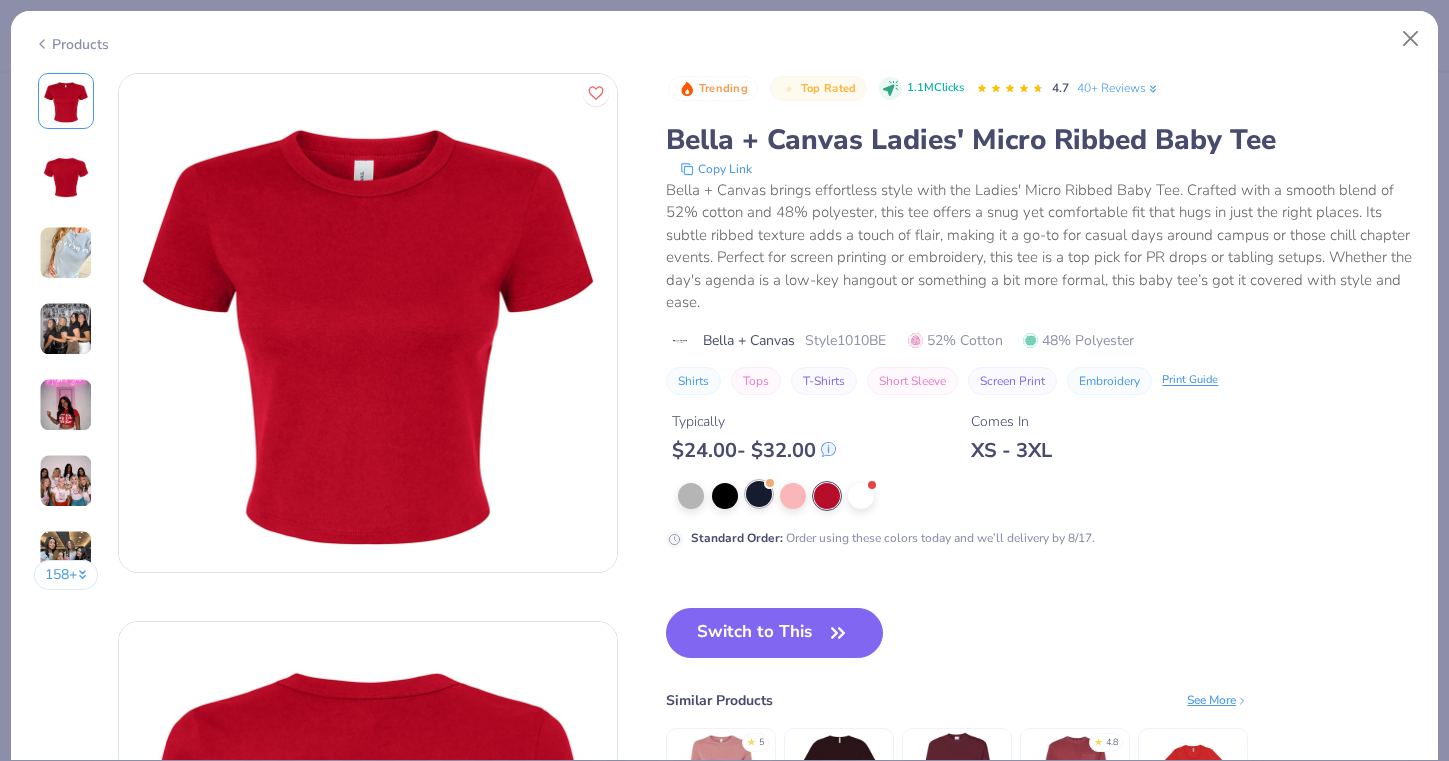 click at bounding box center (759, 494) 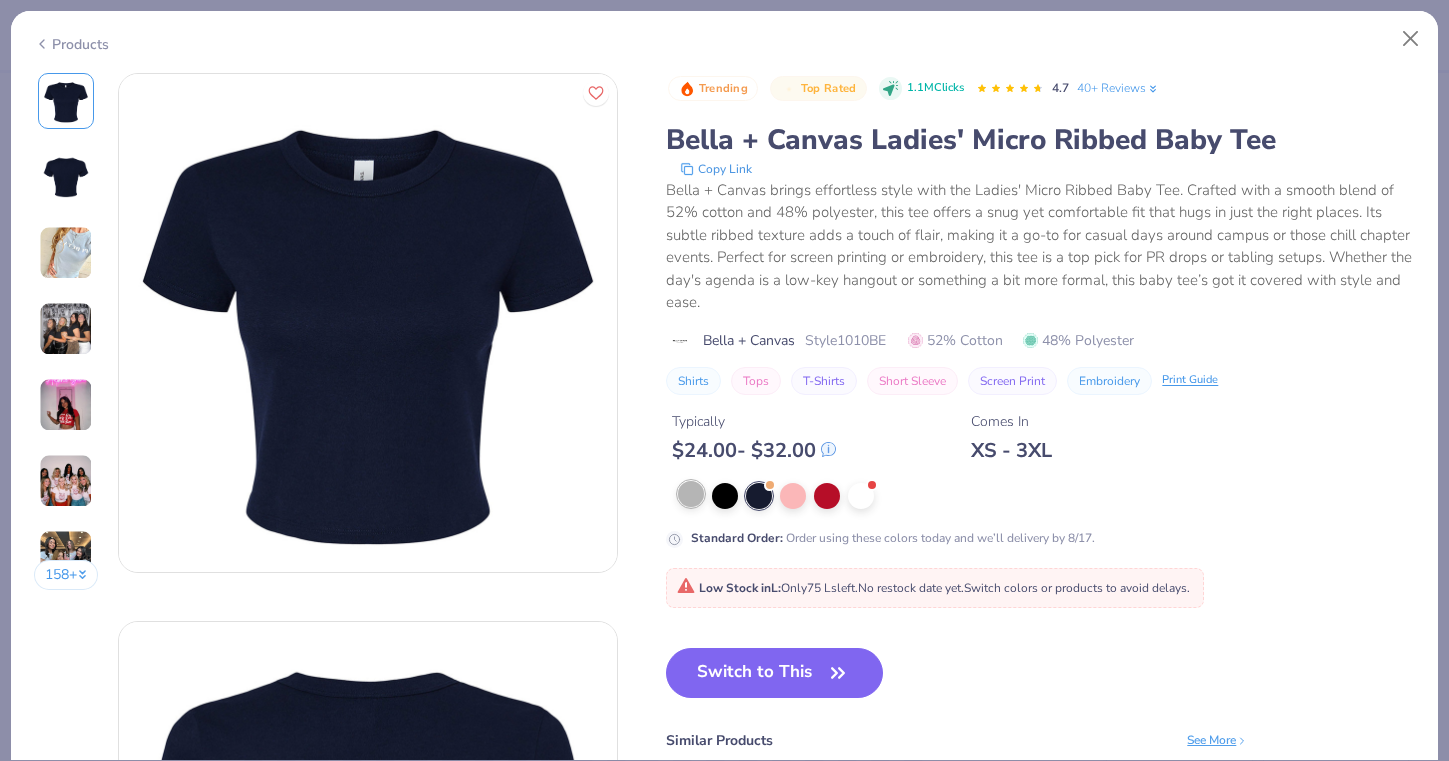click at bounding box center [691, 494] 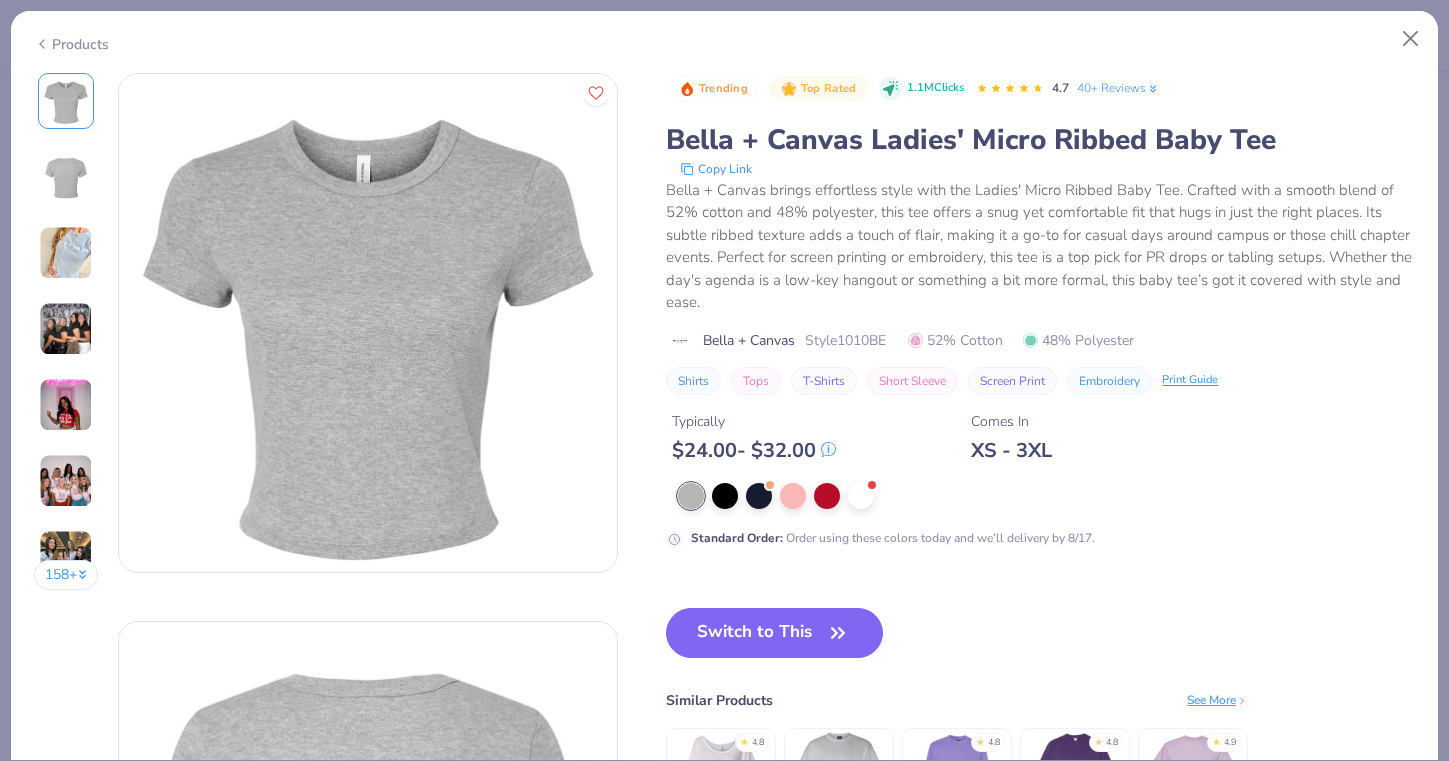 click on "Products" at bounding box center (71, 44) 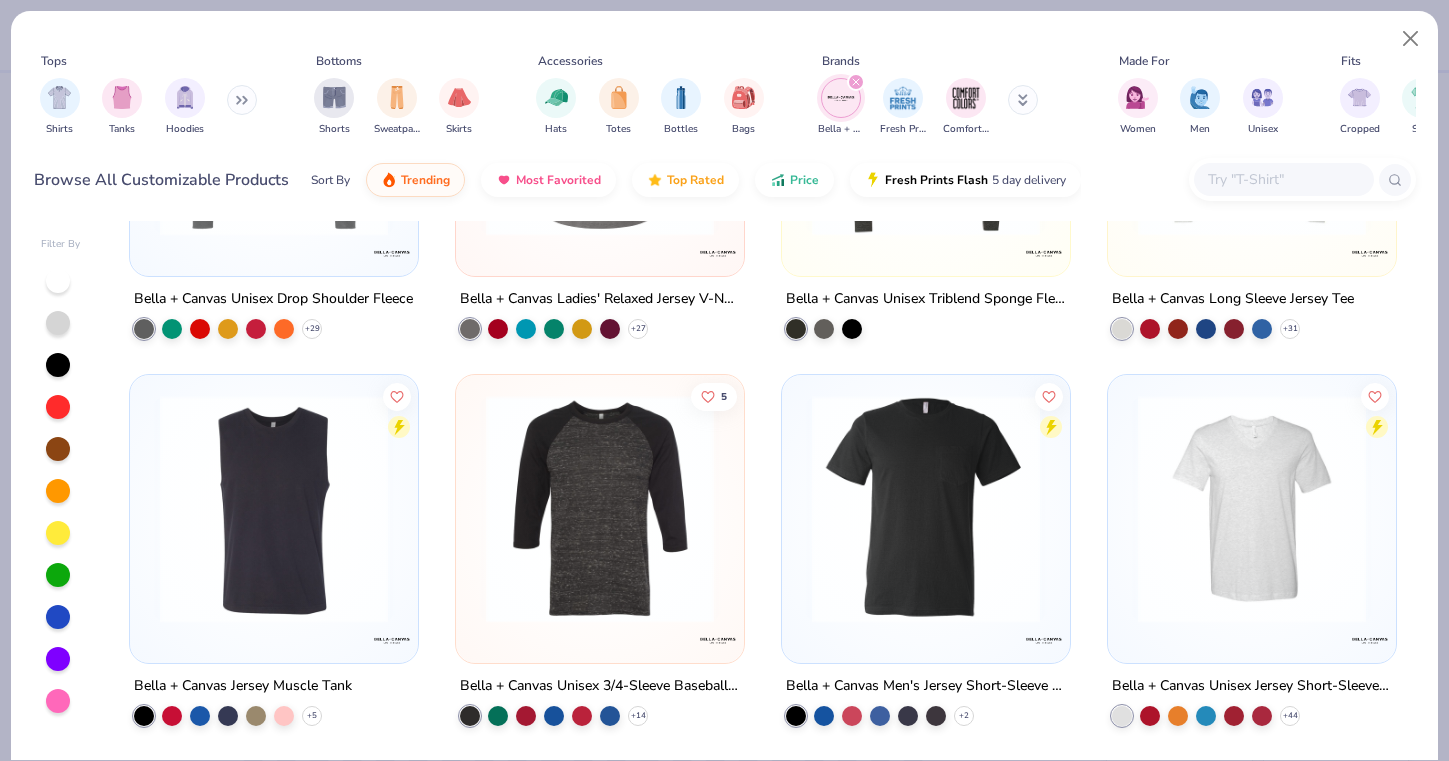 click at bounding box center (1284, 179) 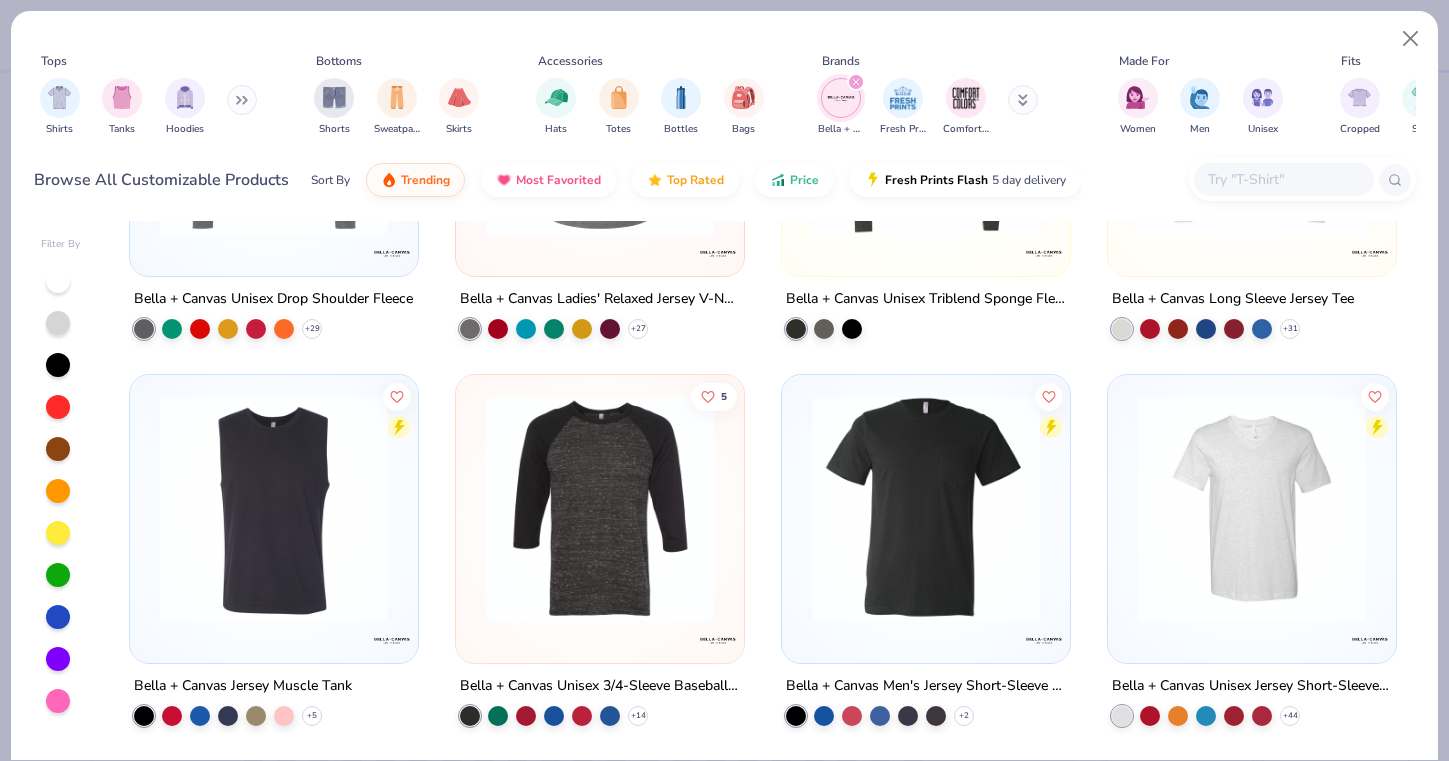 click at bounding box center (1284, 179) 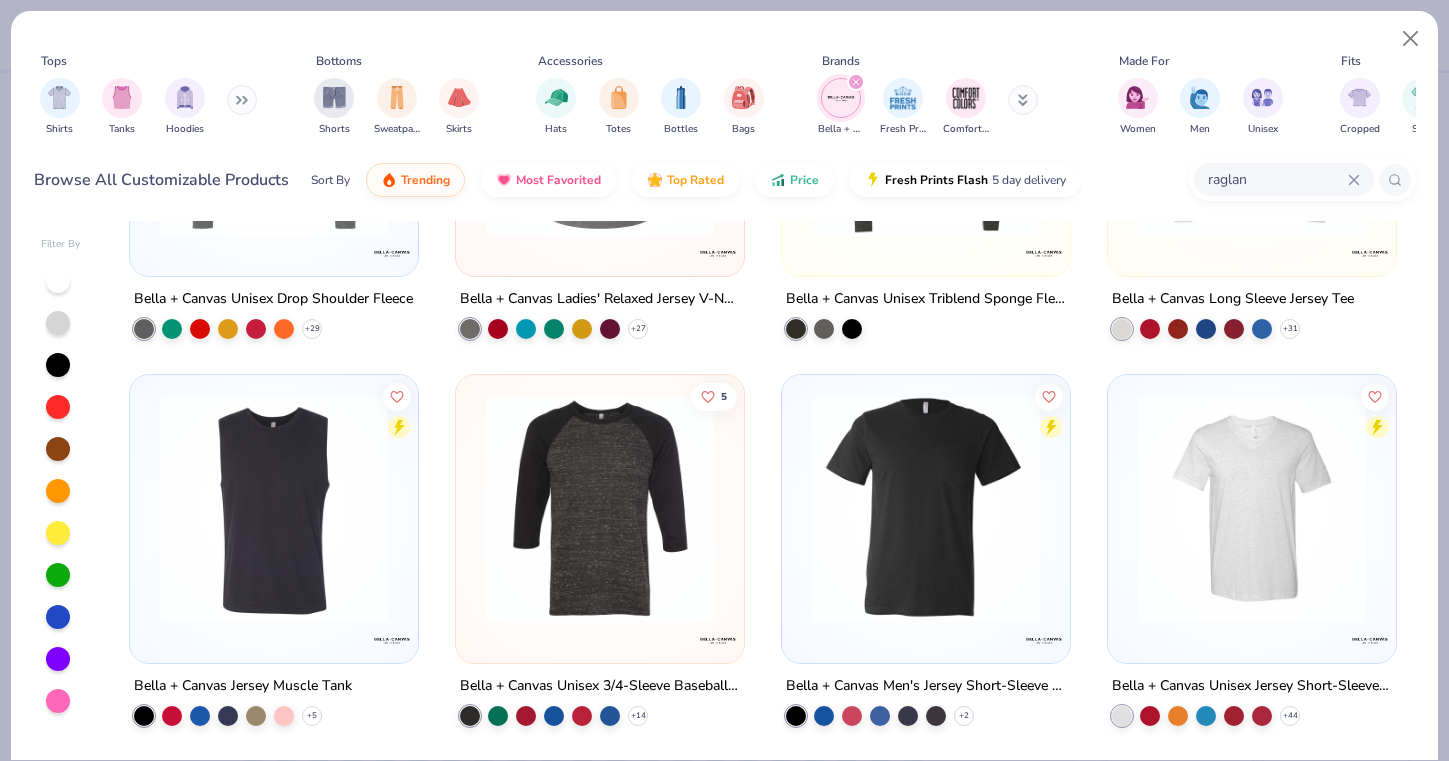 type on "raglan" 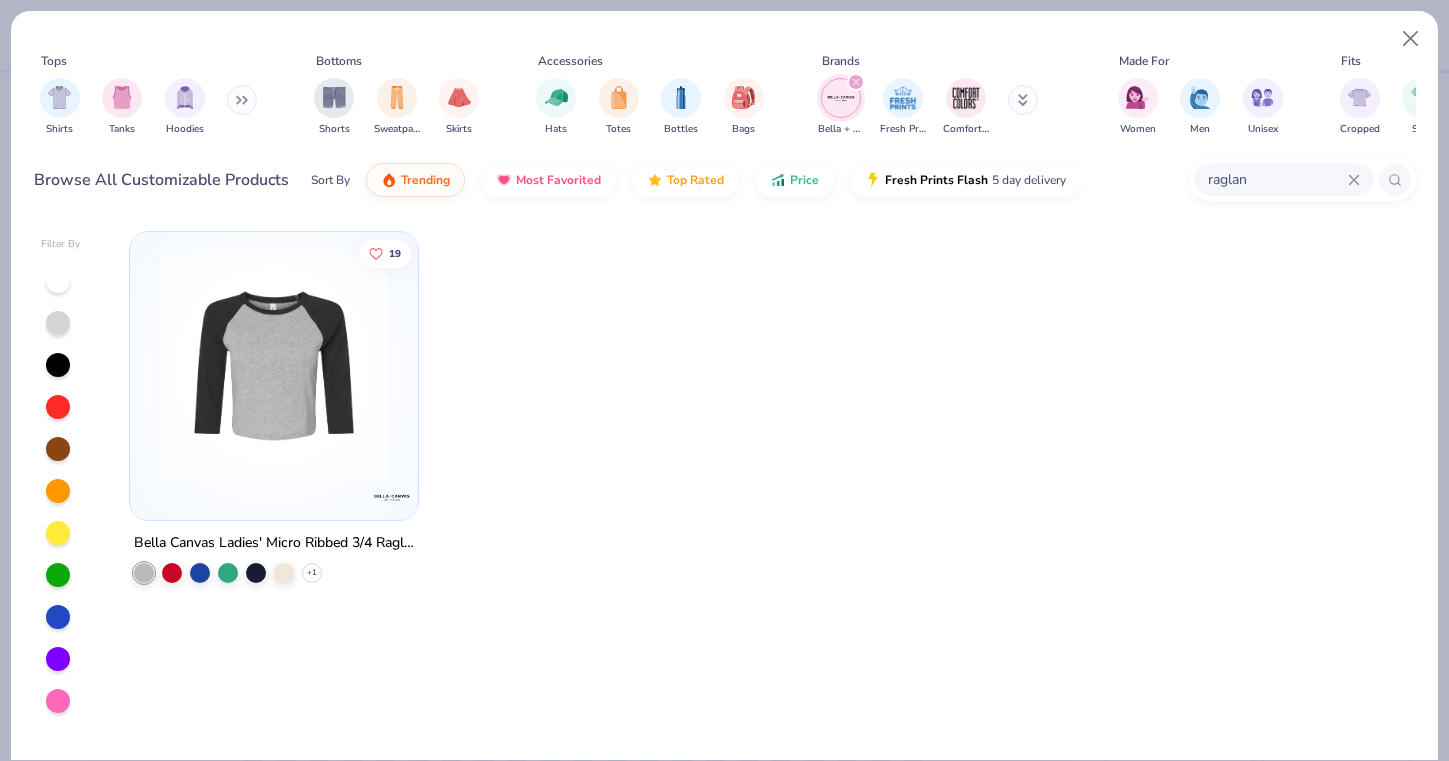 click at bounding box center (274, 366) 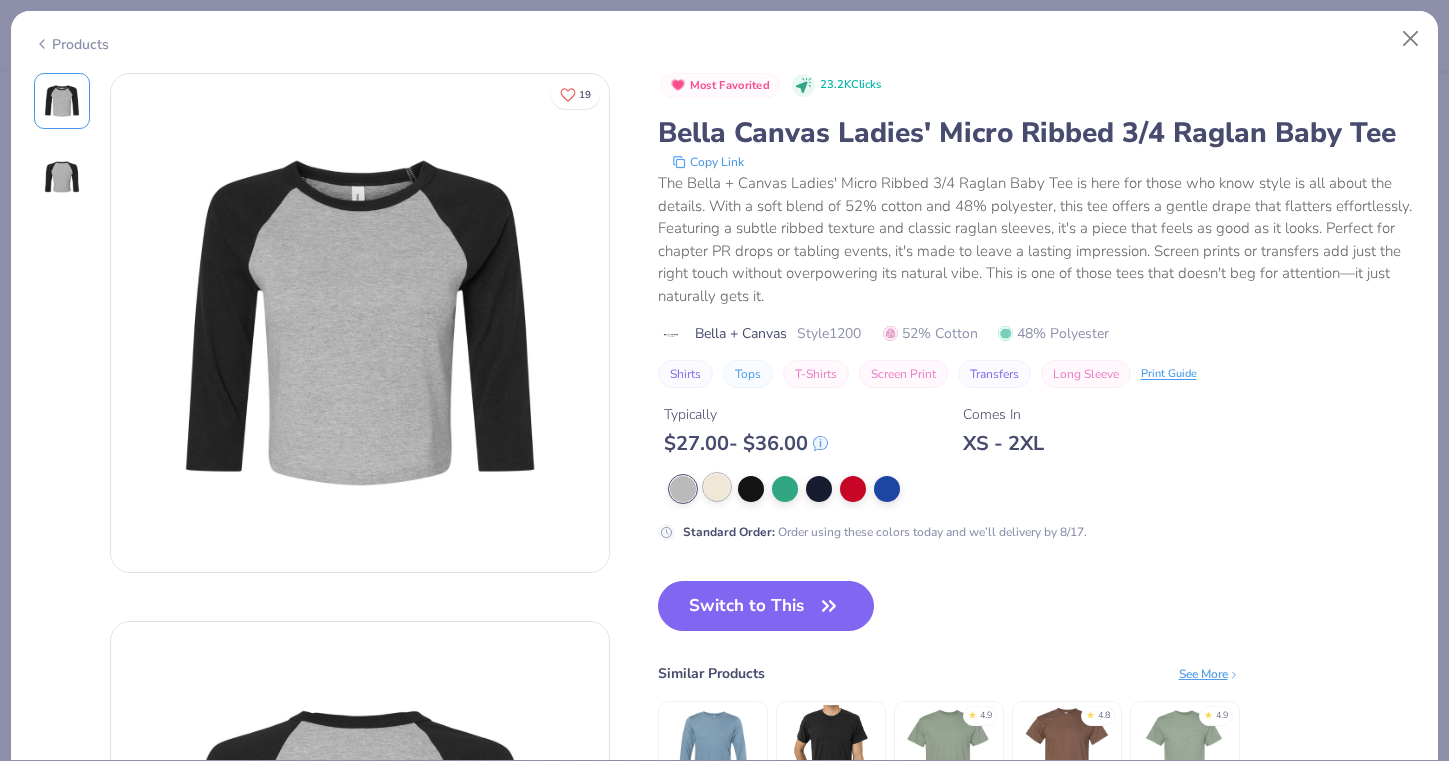 click at bounding box center (717, 487) 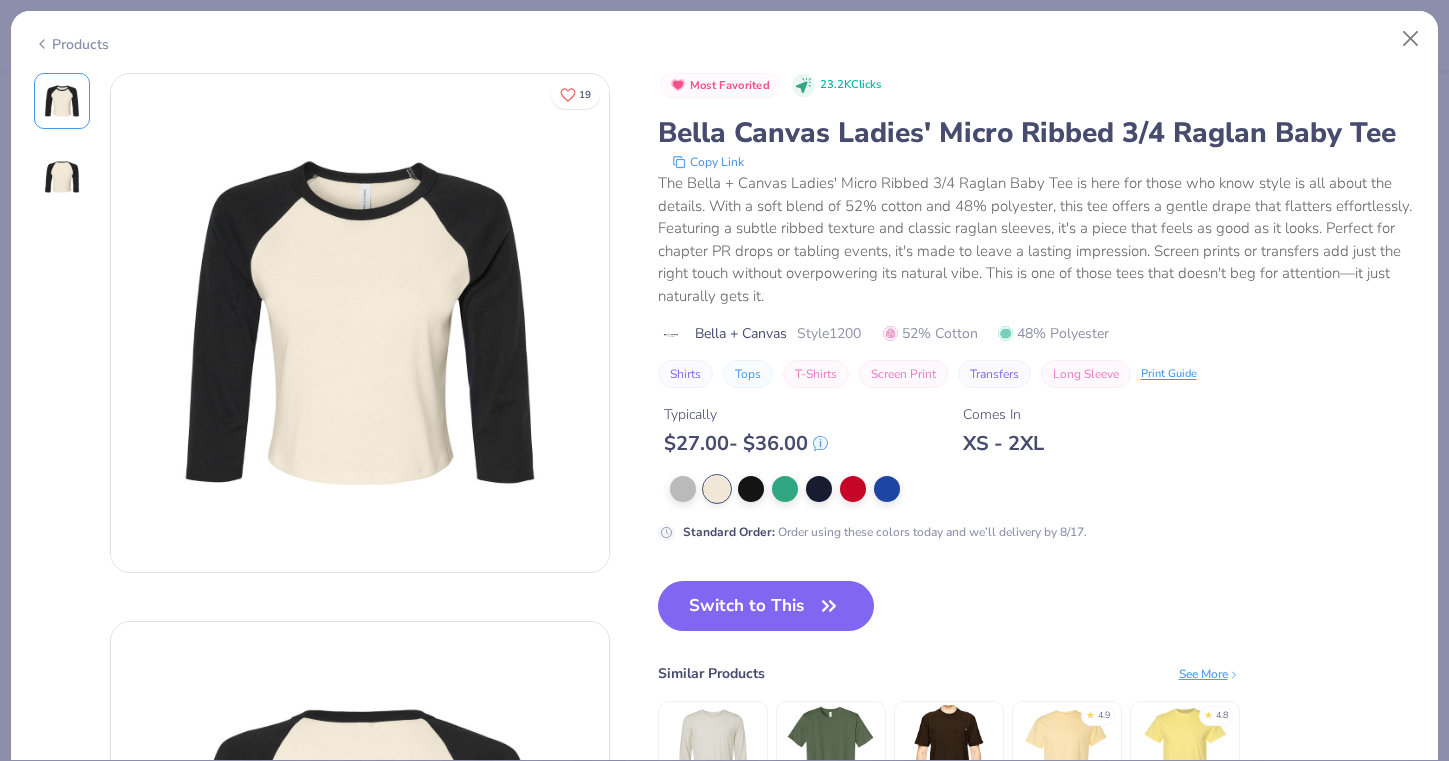 click on "Products" at bounding box center [71, 44] 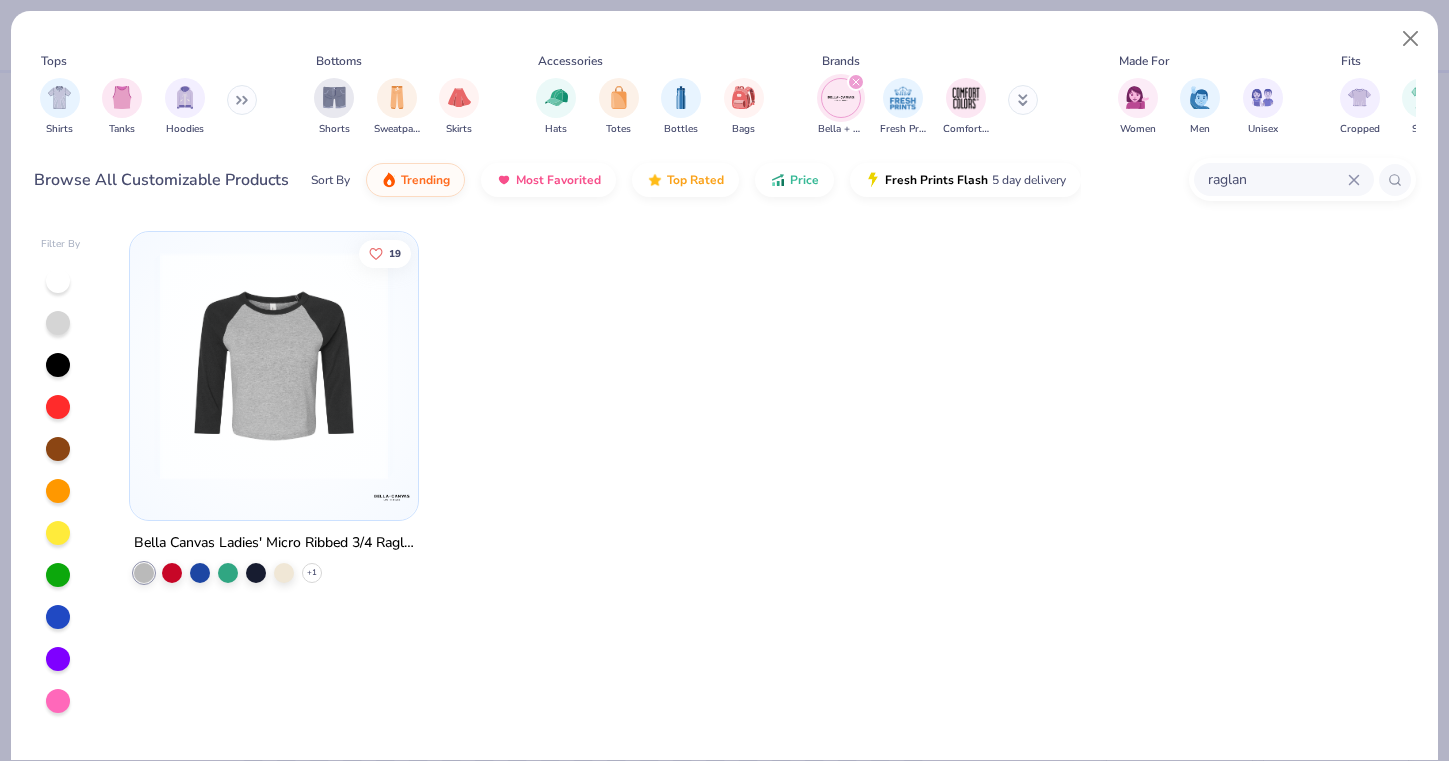 click 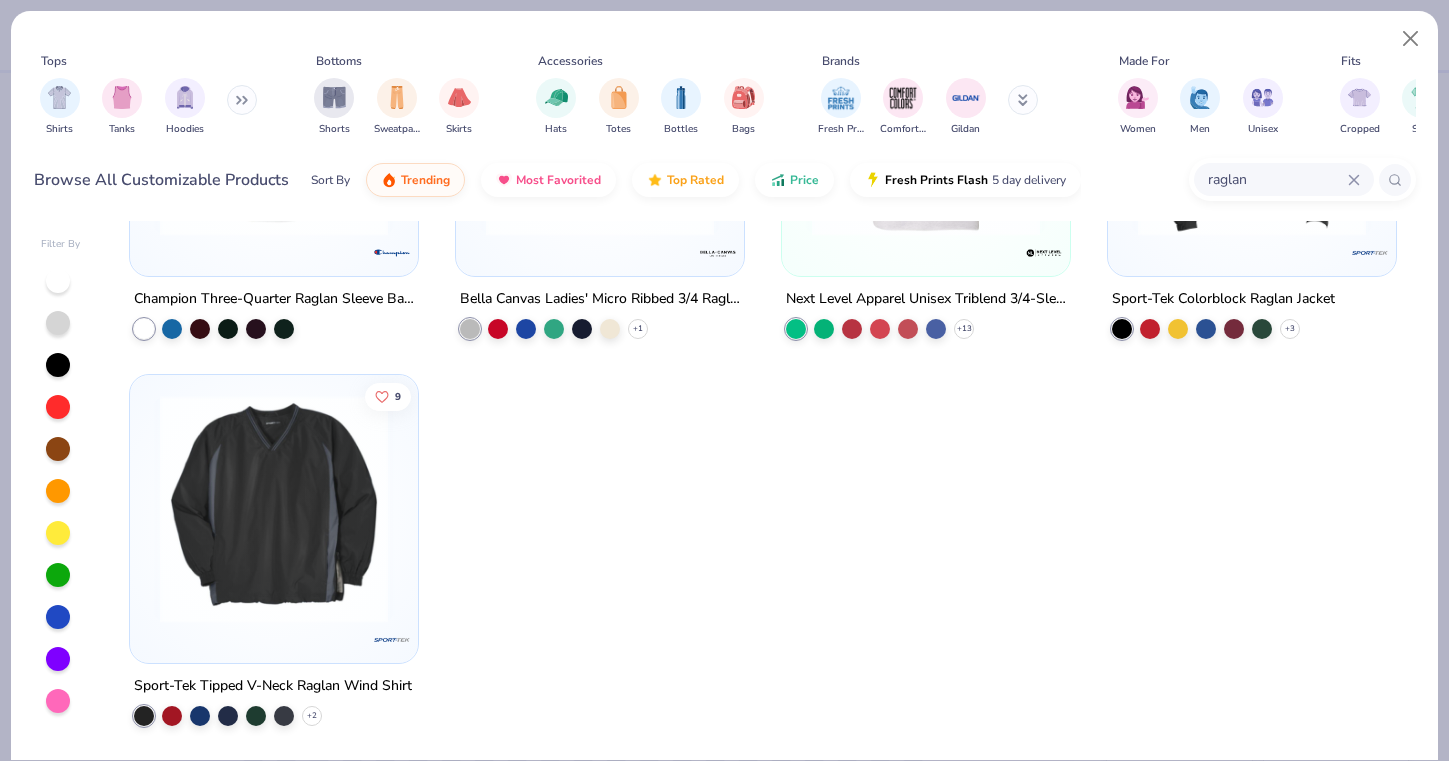 scroll, scrollTop: 631, scrollLeft: 0, axis: vertical 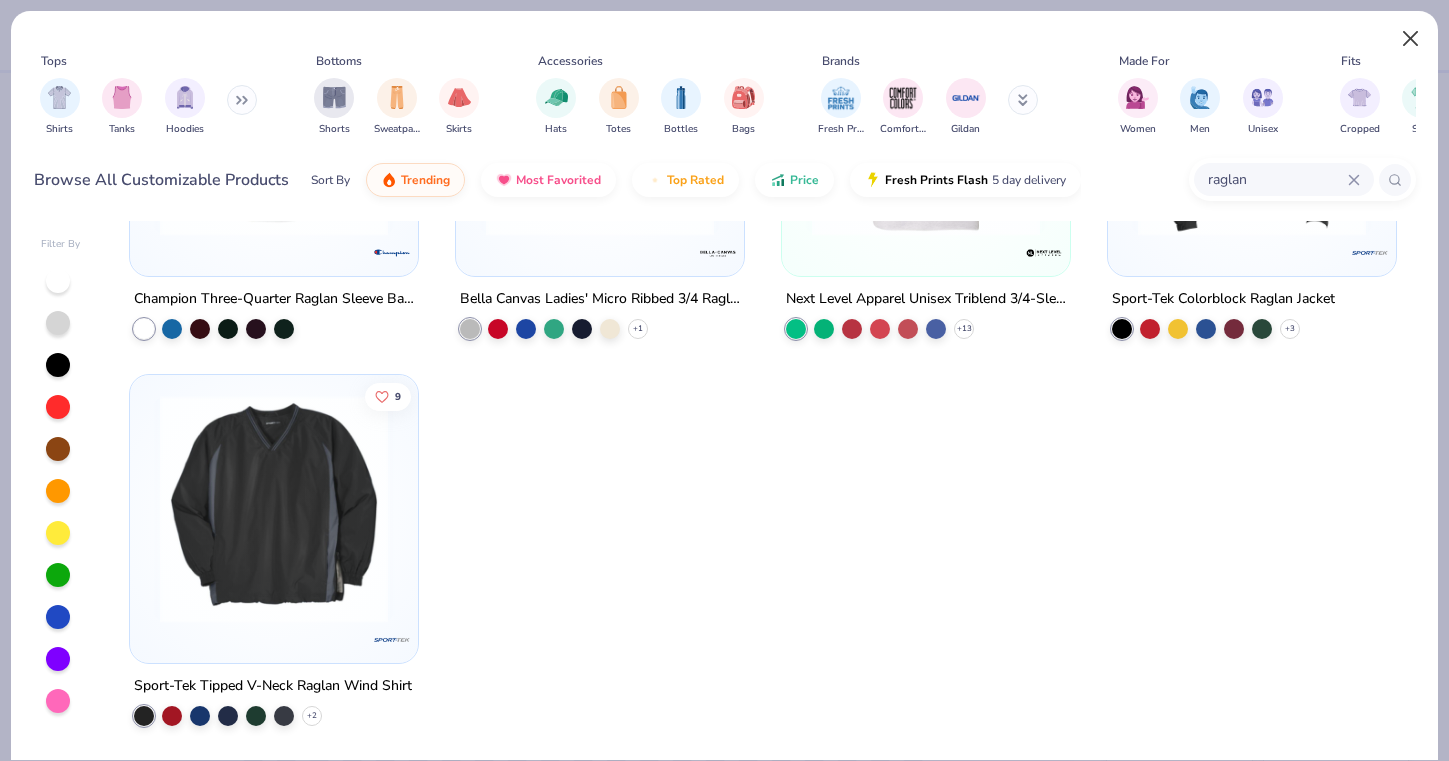 click at bounding box center [1411, 39] 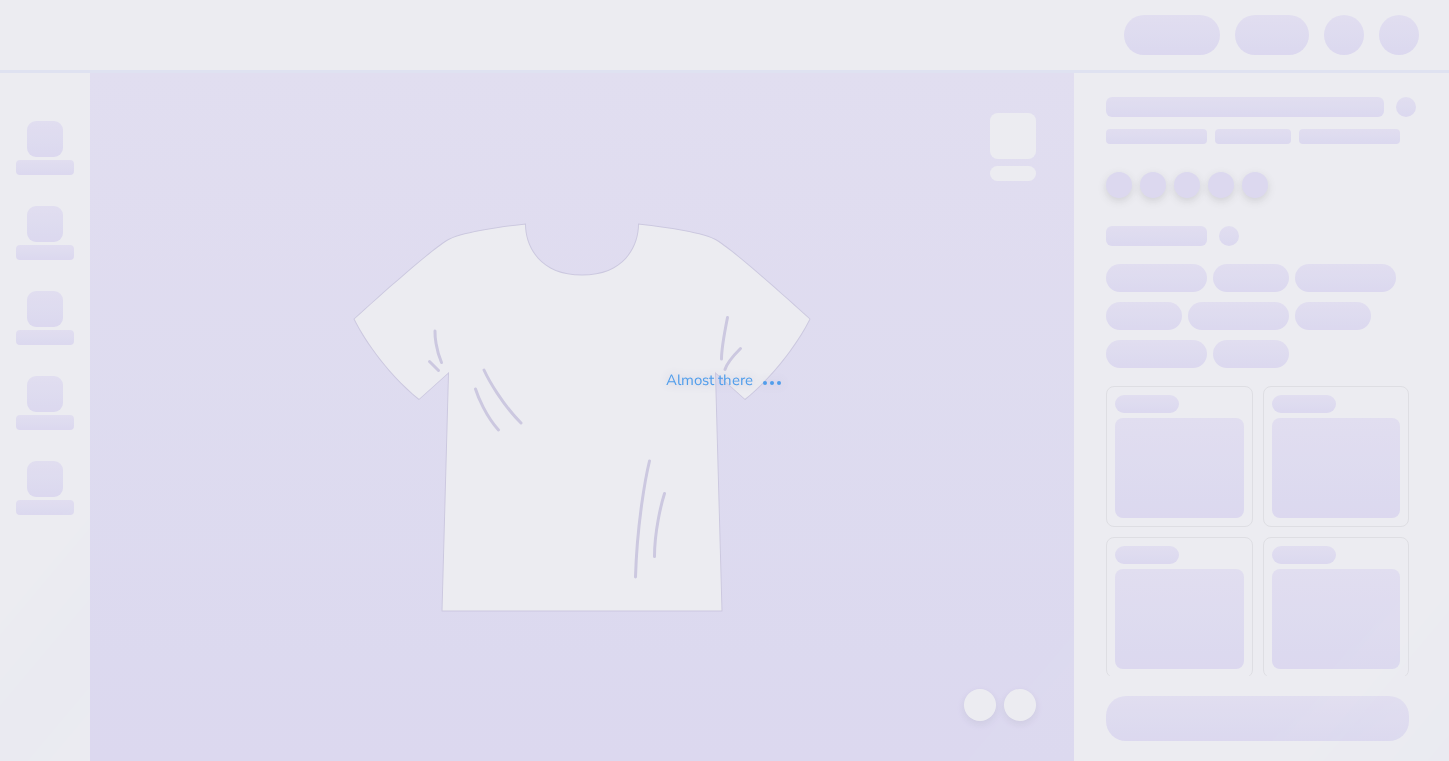 scroll, scrollTop: 0, scrollLeft: 0, axis: both 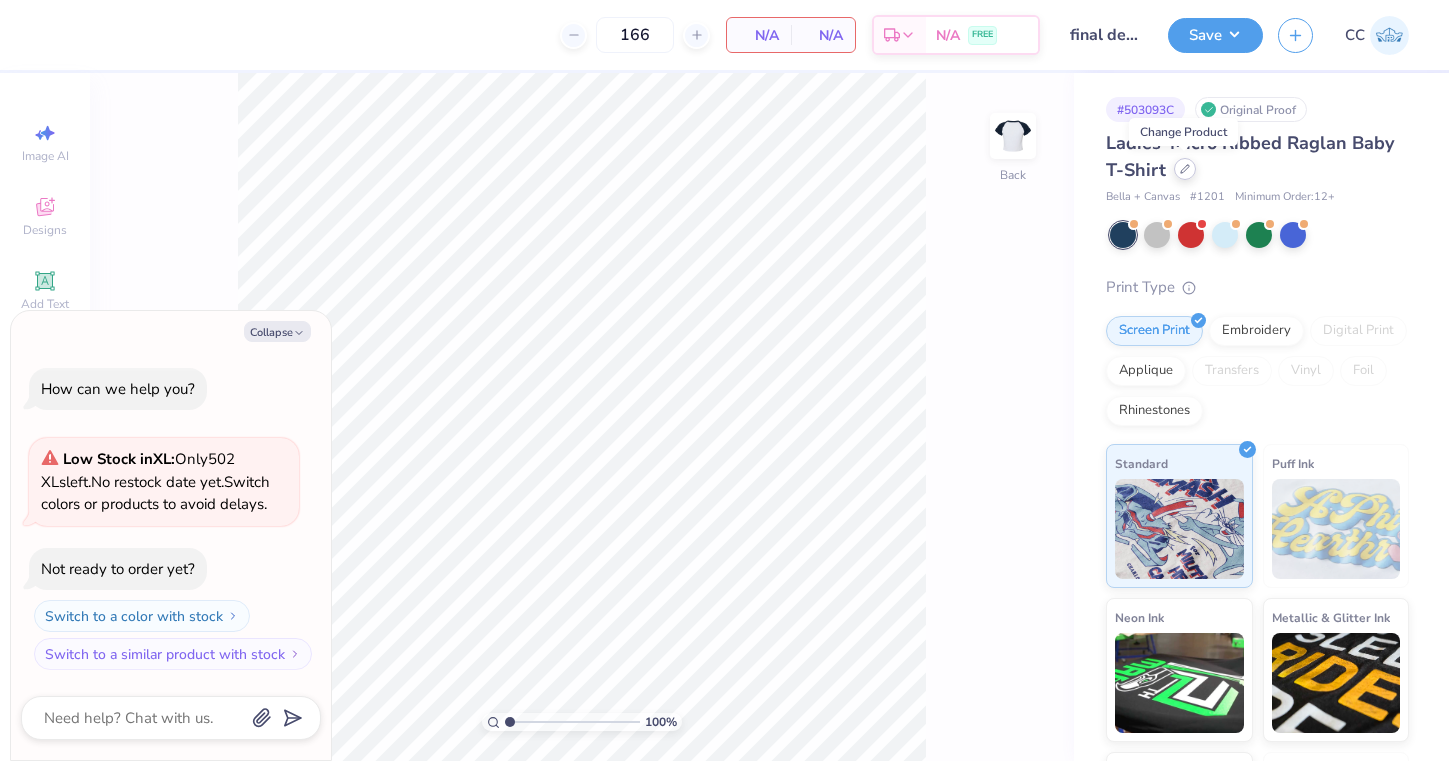 click 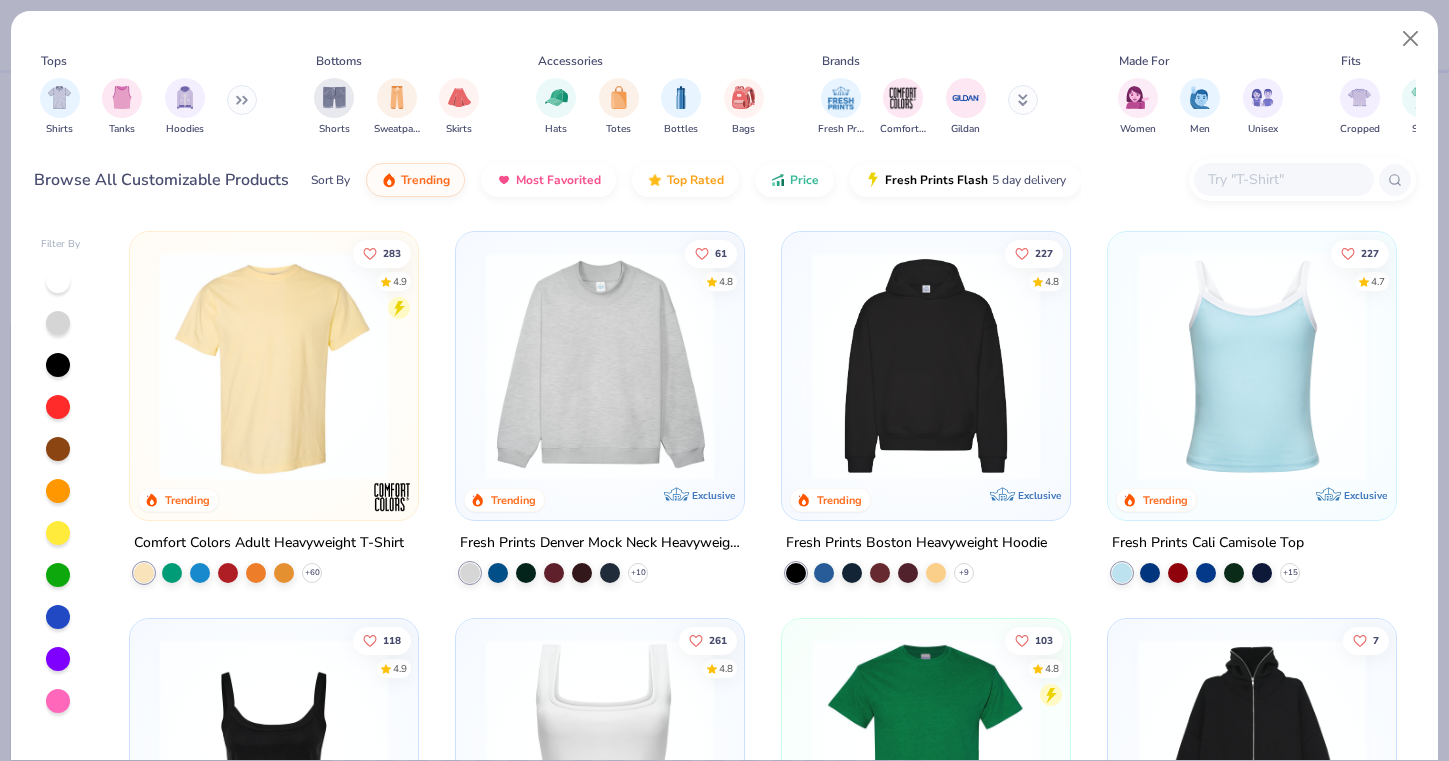 scroll, scrollTop: 0, scrollLeft: 0, axis: both 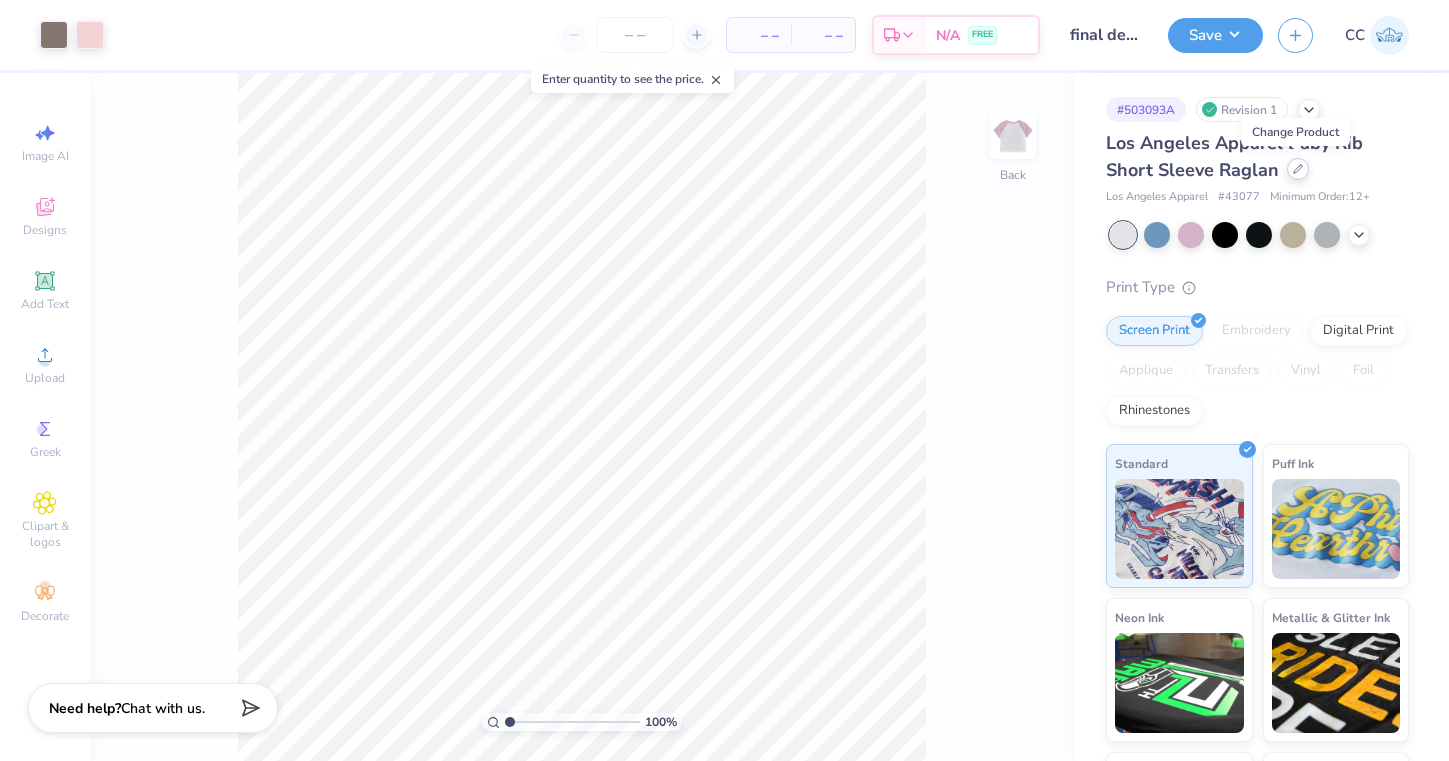 click 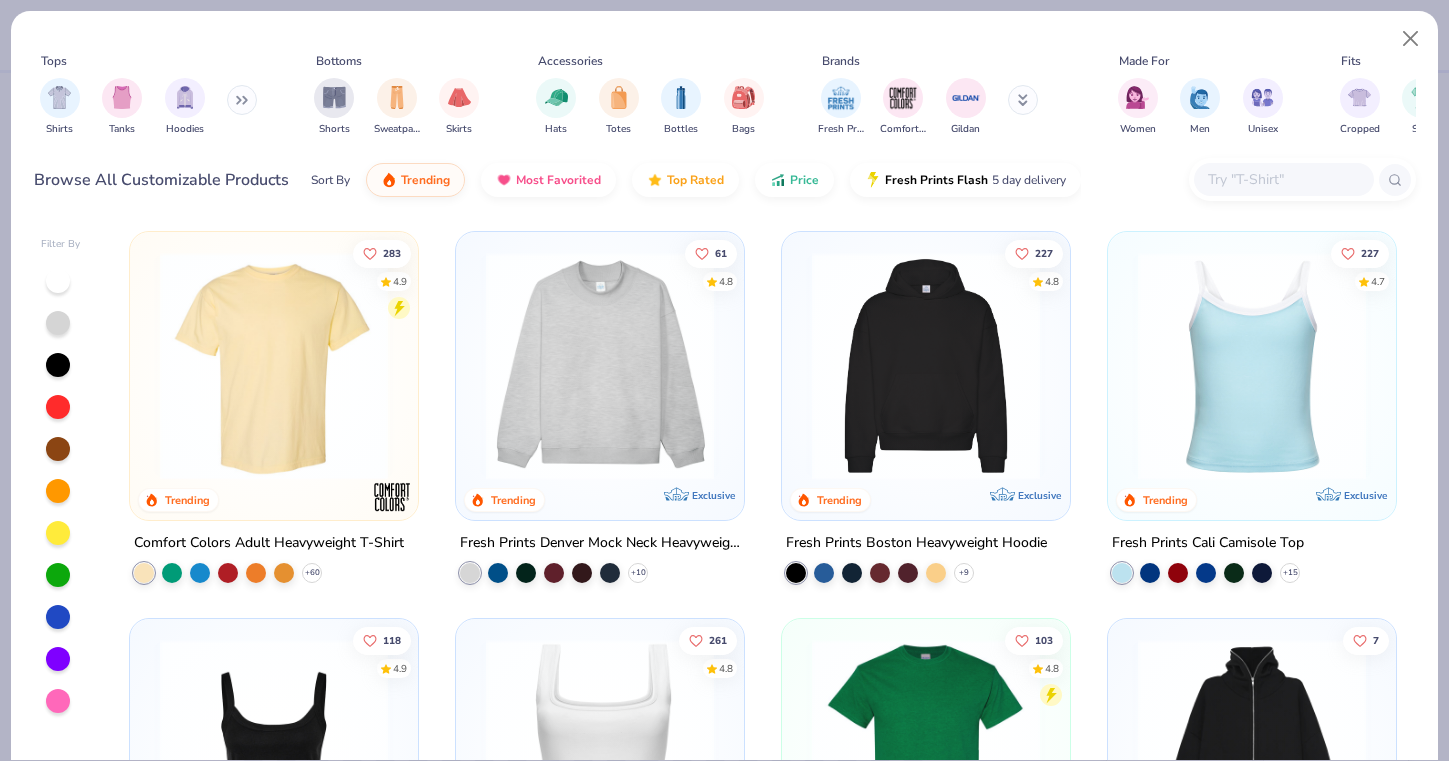 click at bounding box center (274, 371) 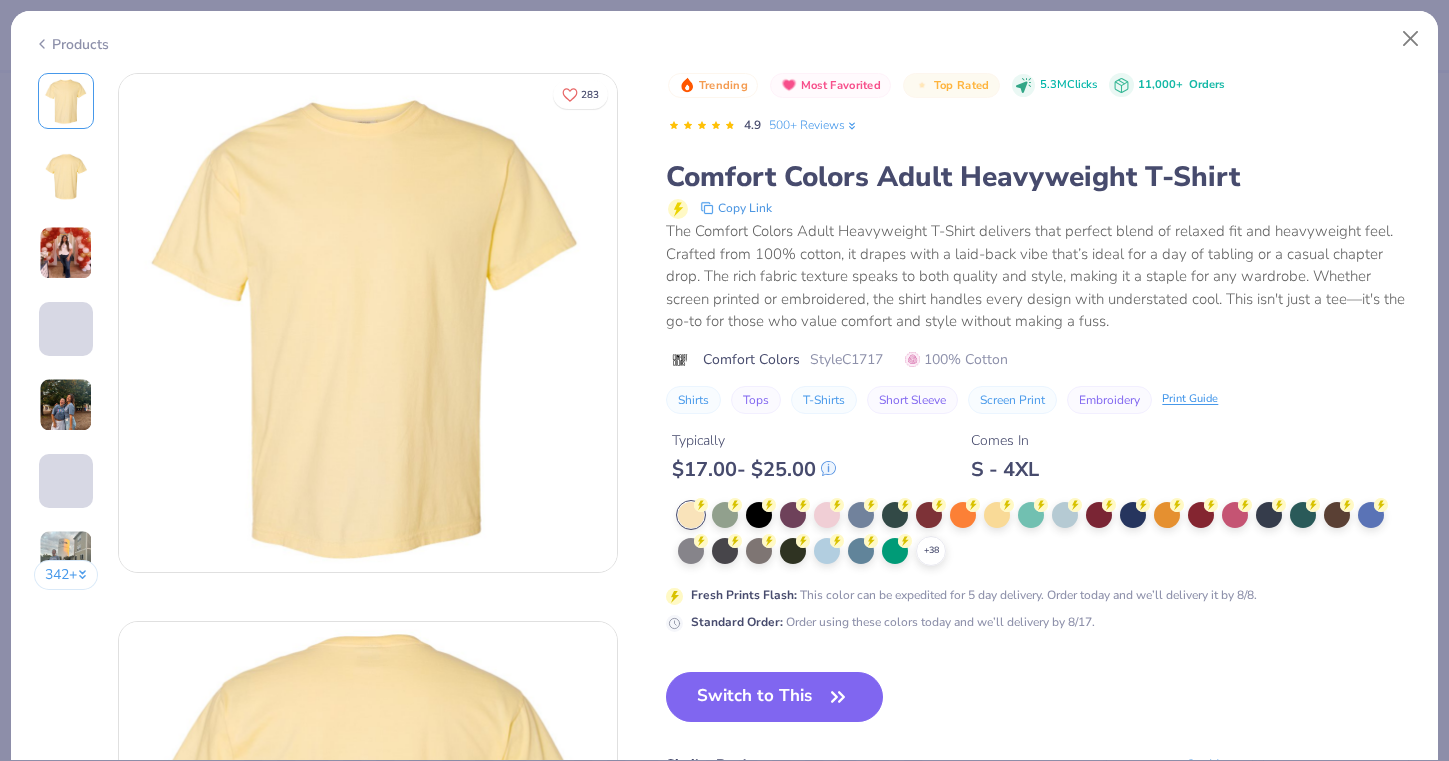 click on "Products" at bounding box center [71, 44] 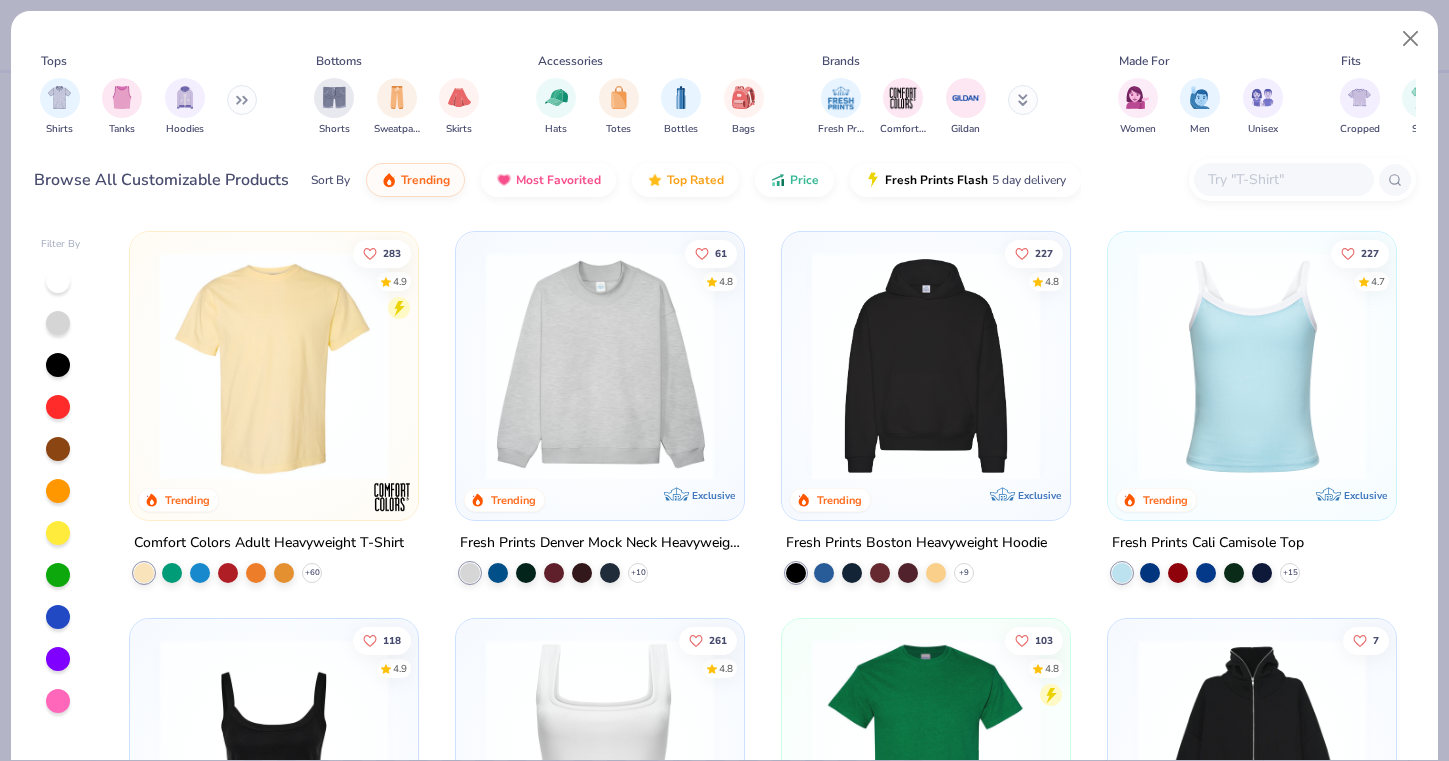 click at bounding box center (1283, 179) 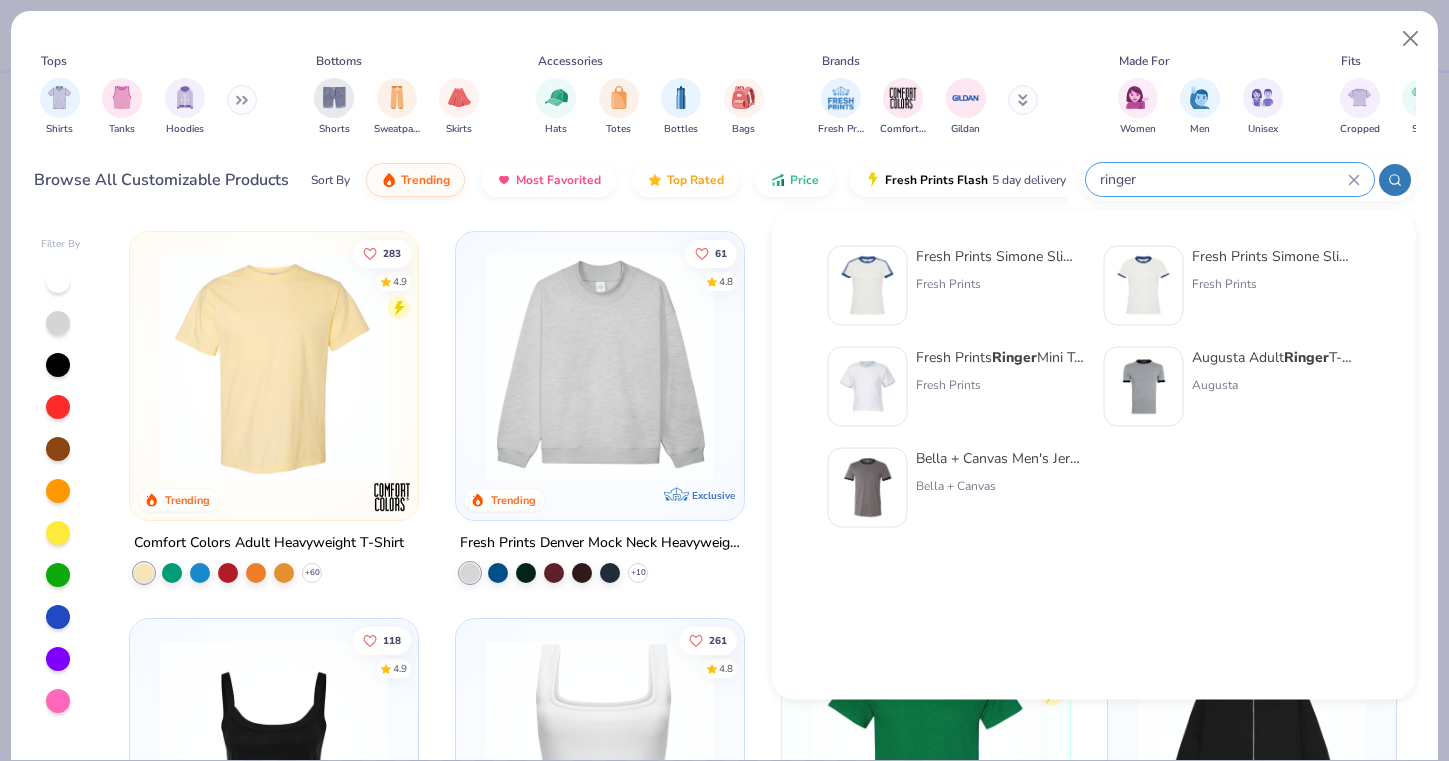 type on "ringer" 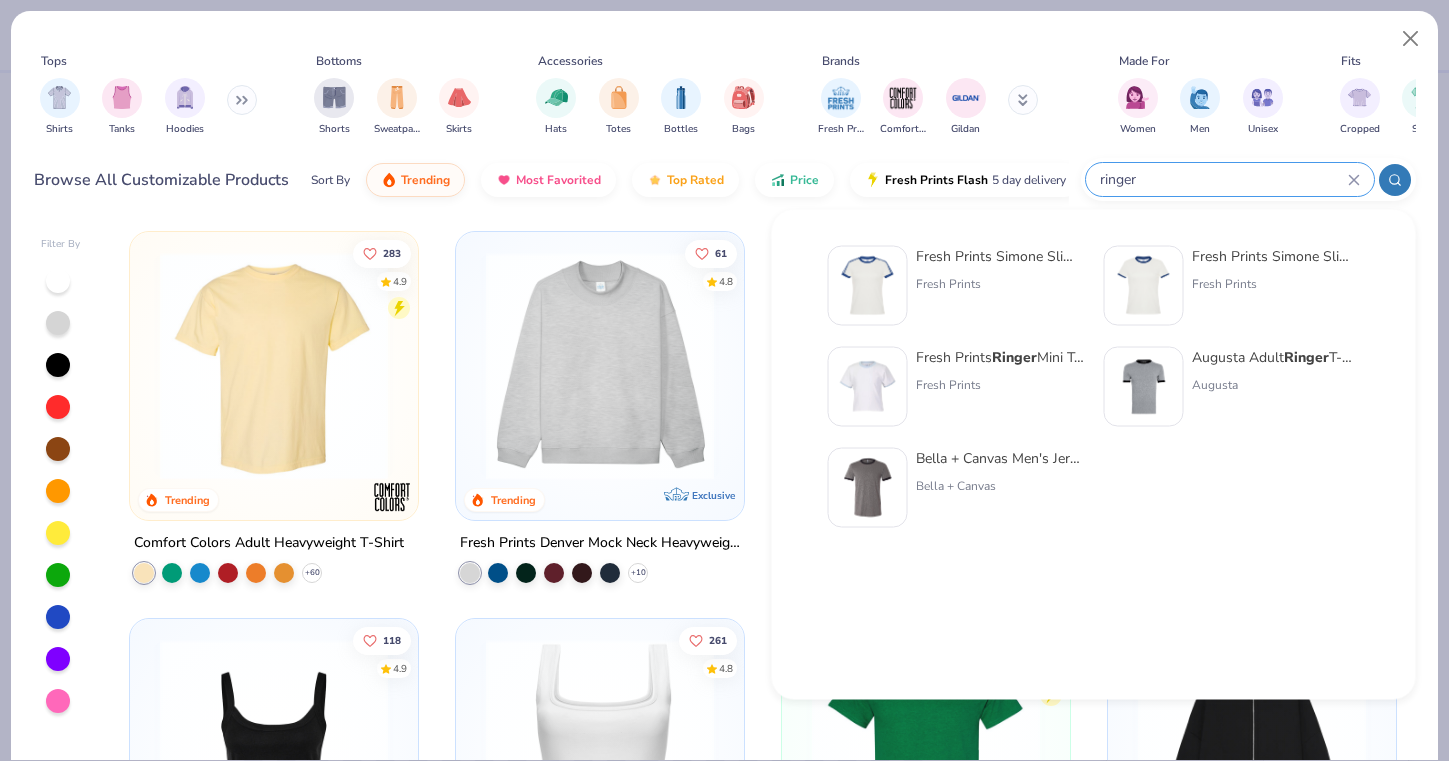click at bounding box center (868, 488) 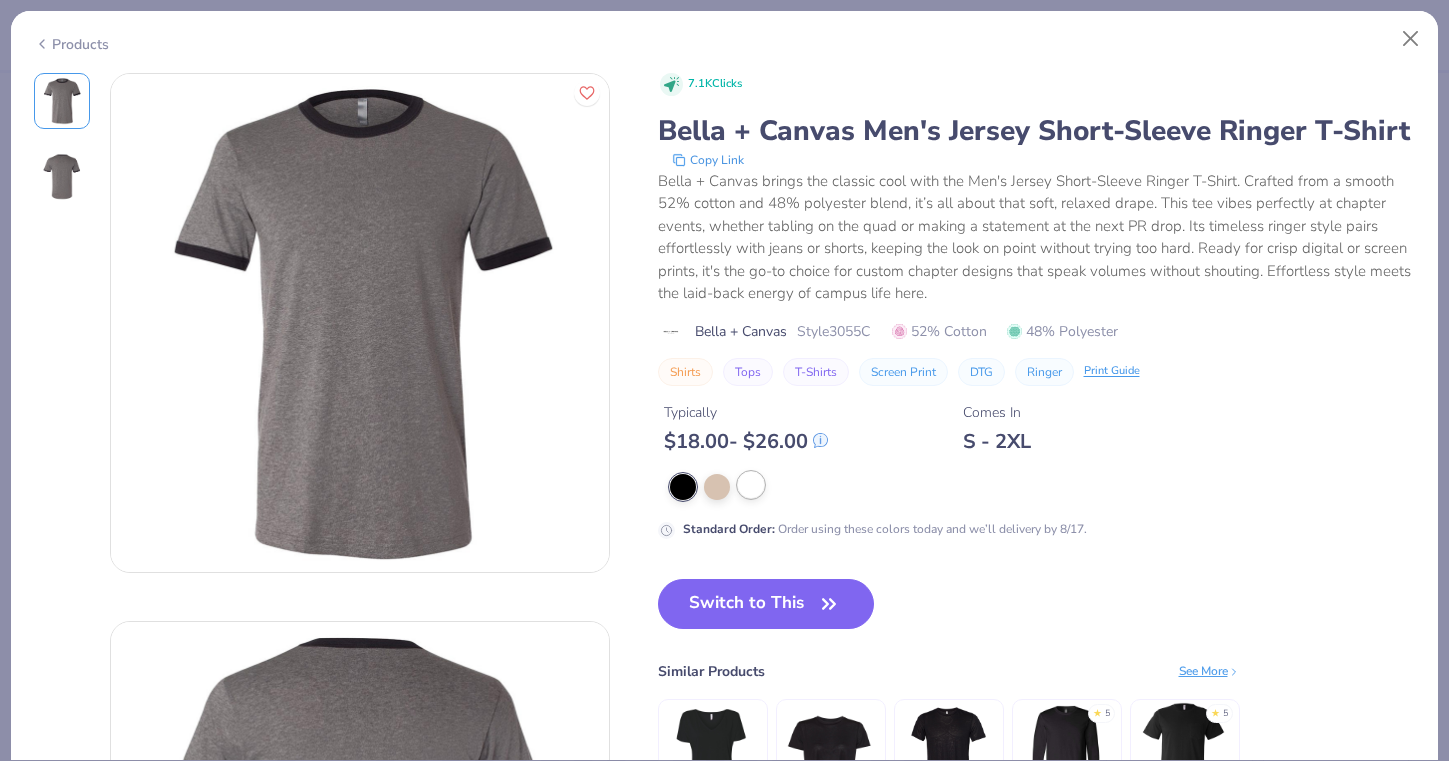 click at bounding box center (751, 485) 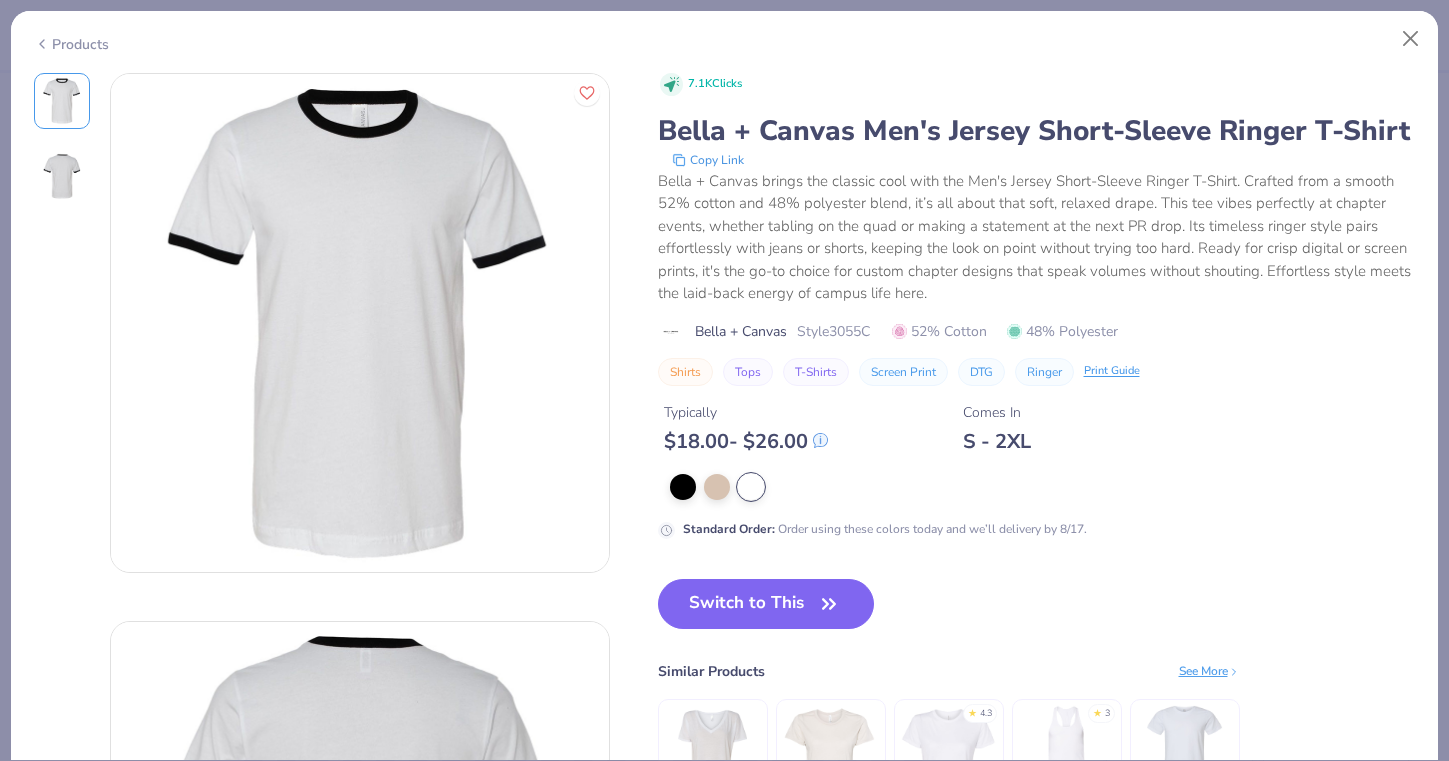 click on "Products" at bounding box center (71, 44) 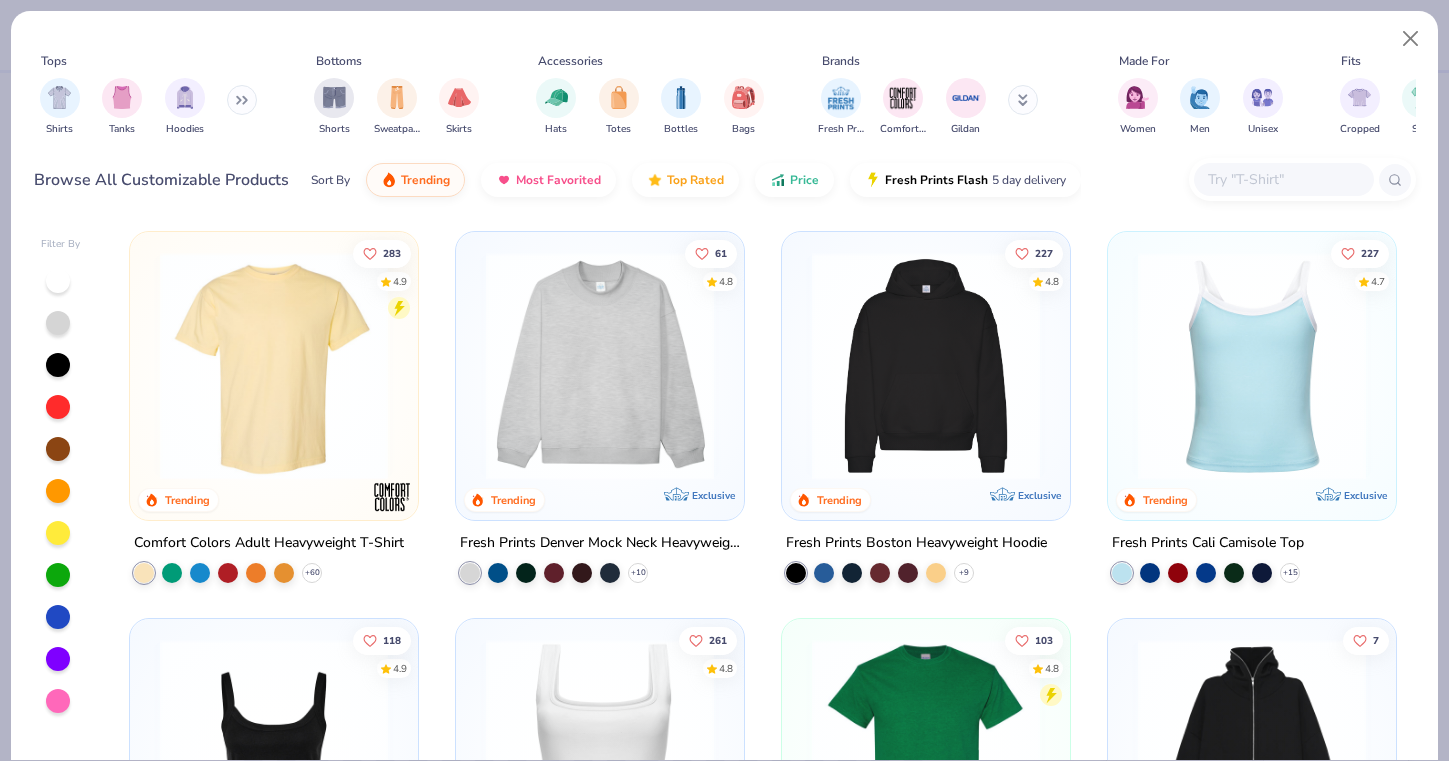 click at bounding box center [1283, 179] 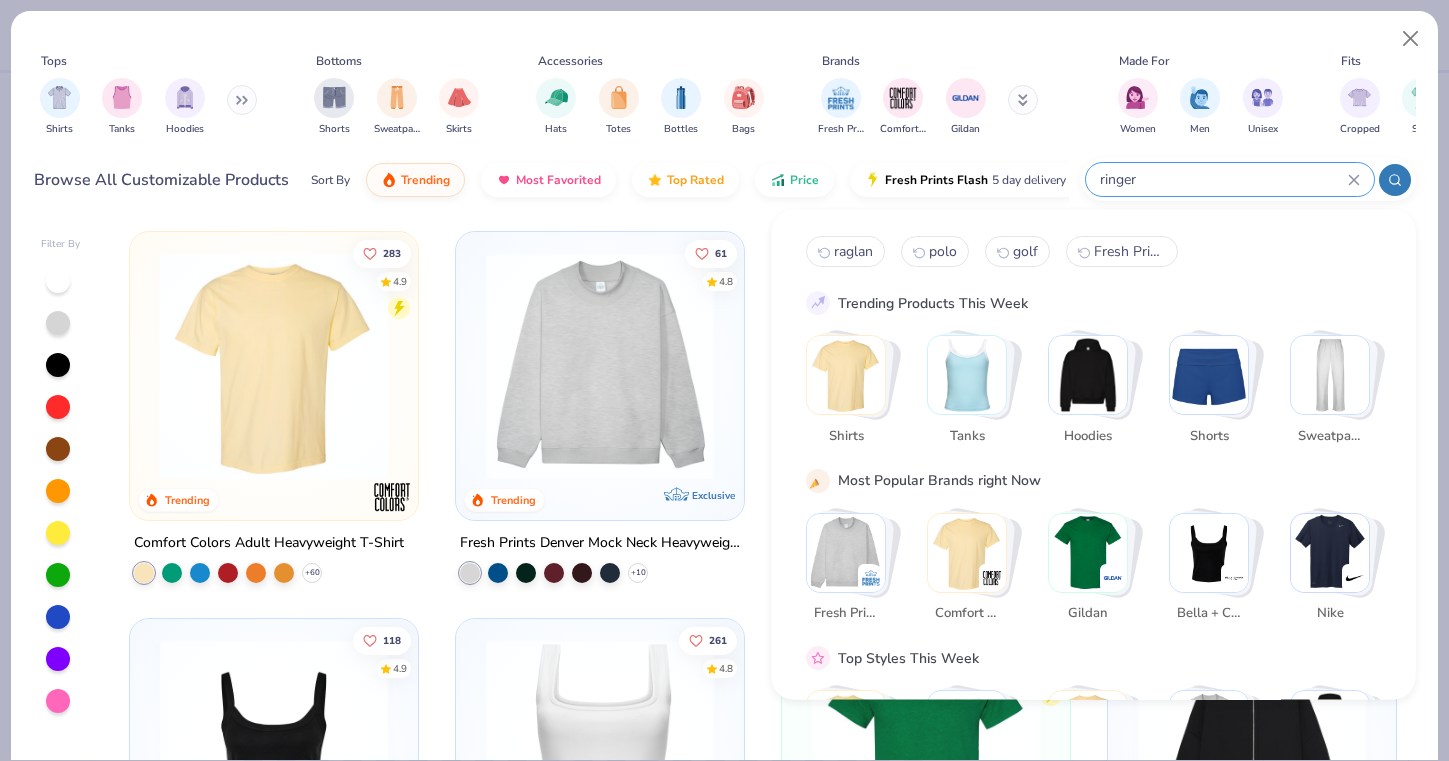 type on "ringer" 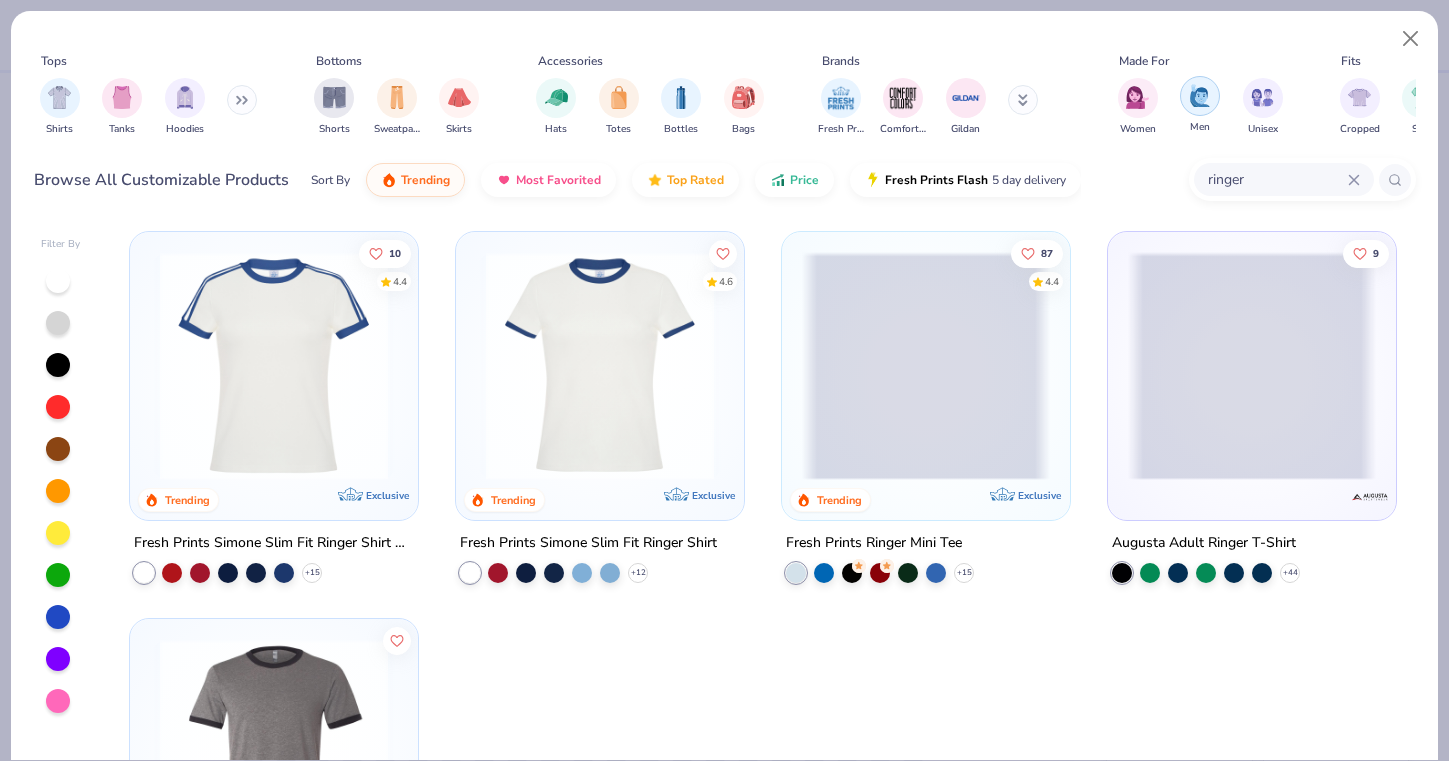 click at bounding box center (1200, 95) 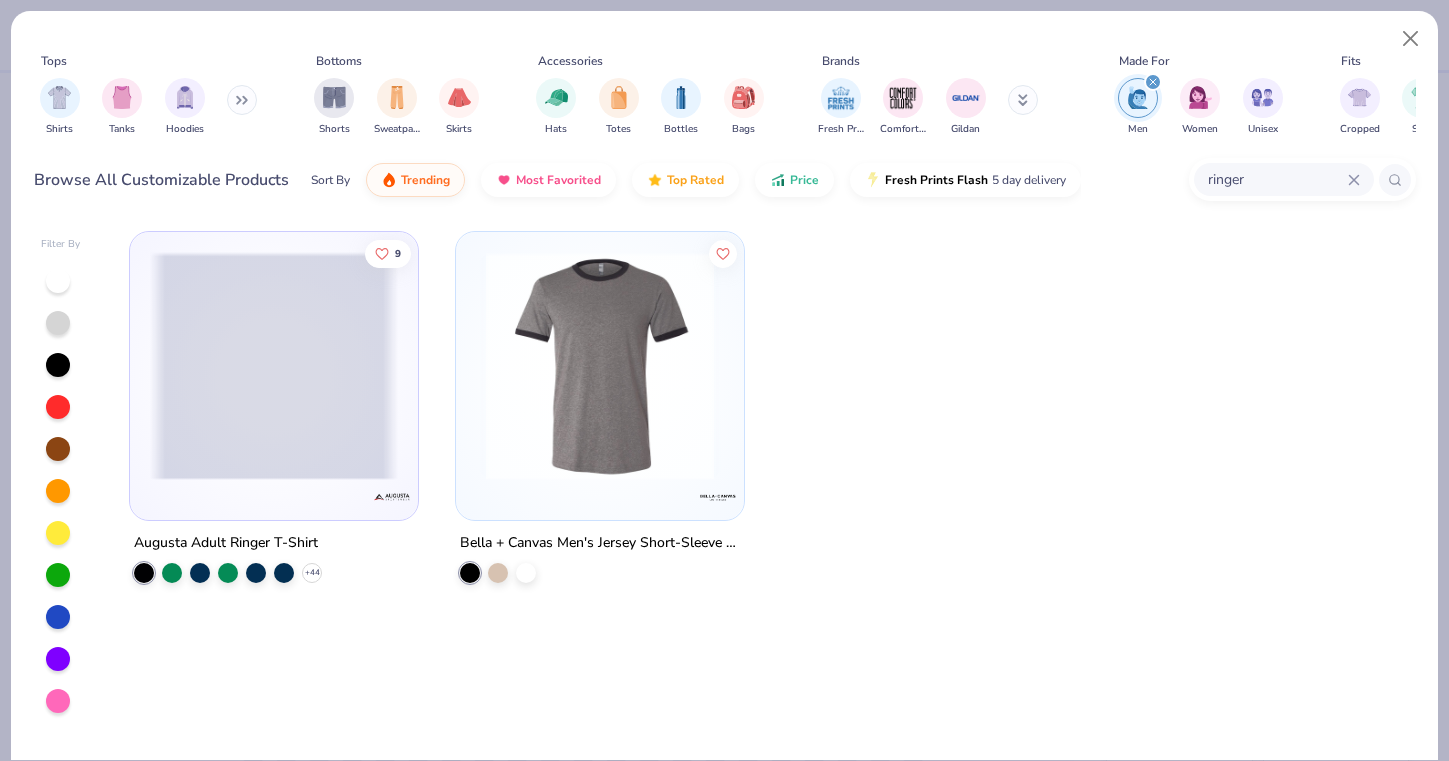 click at bounding box center [274, 366] 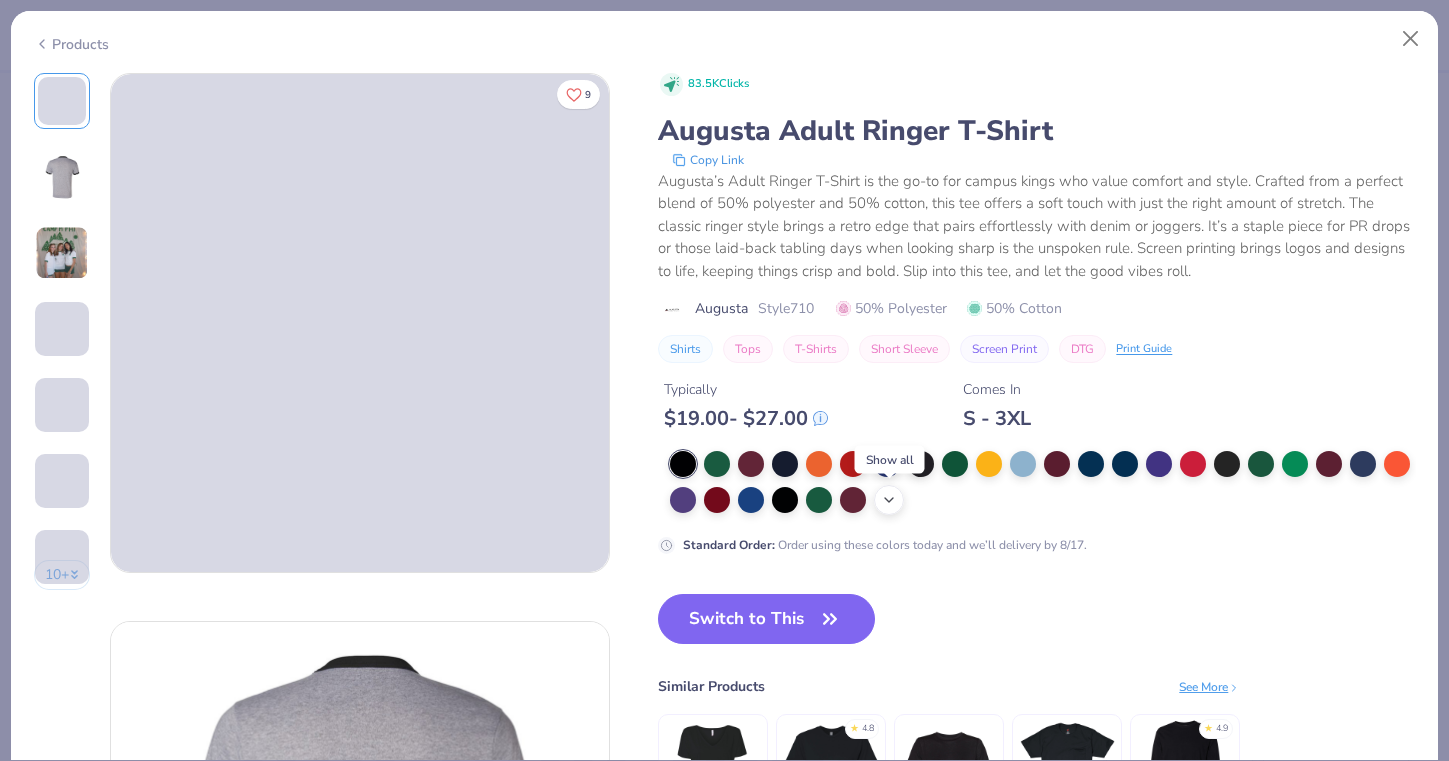 click 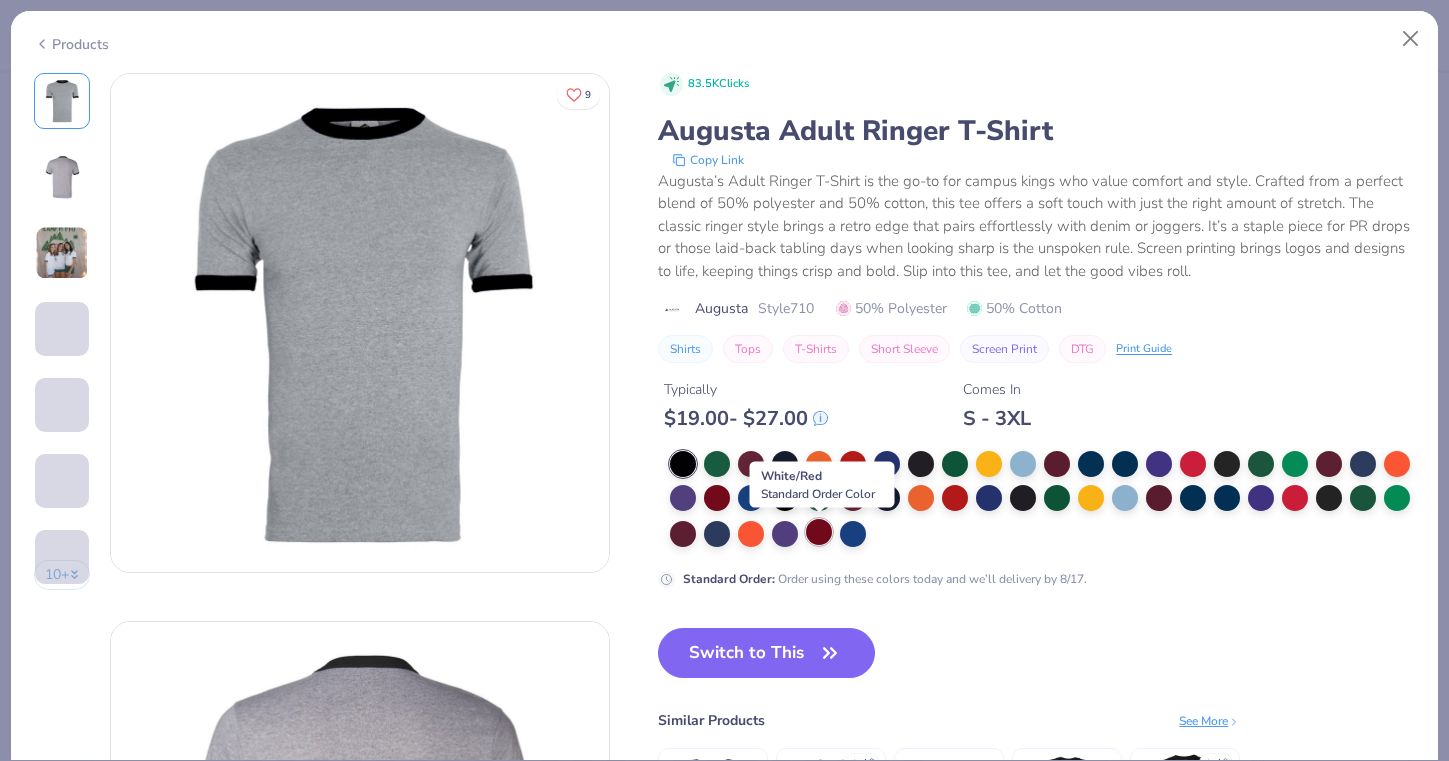 click at bounding box center [819, 532] 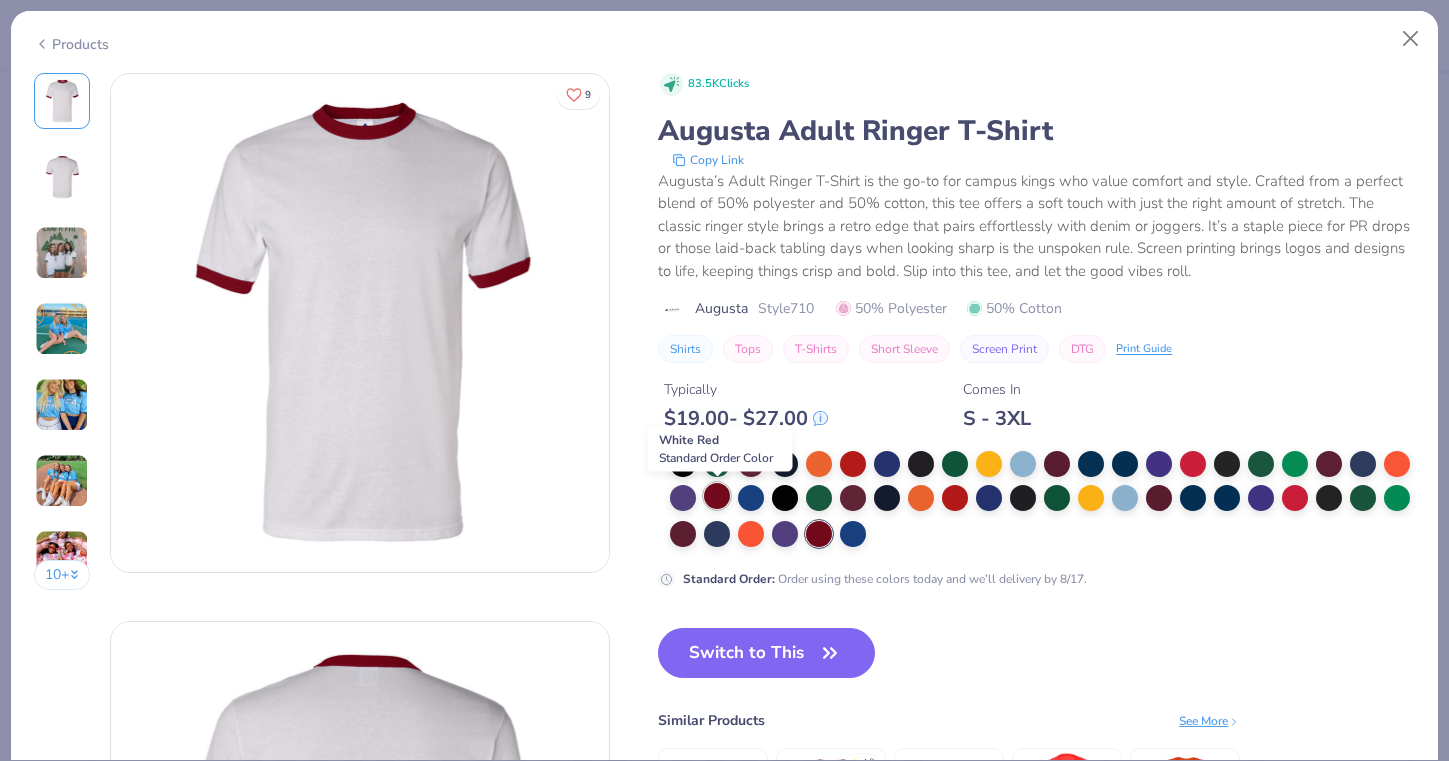 click at bounding box center [717, 496] 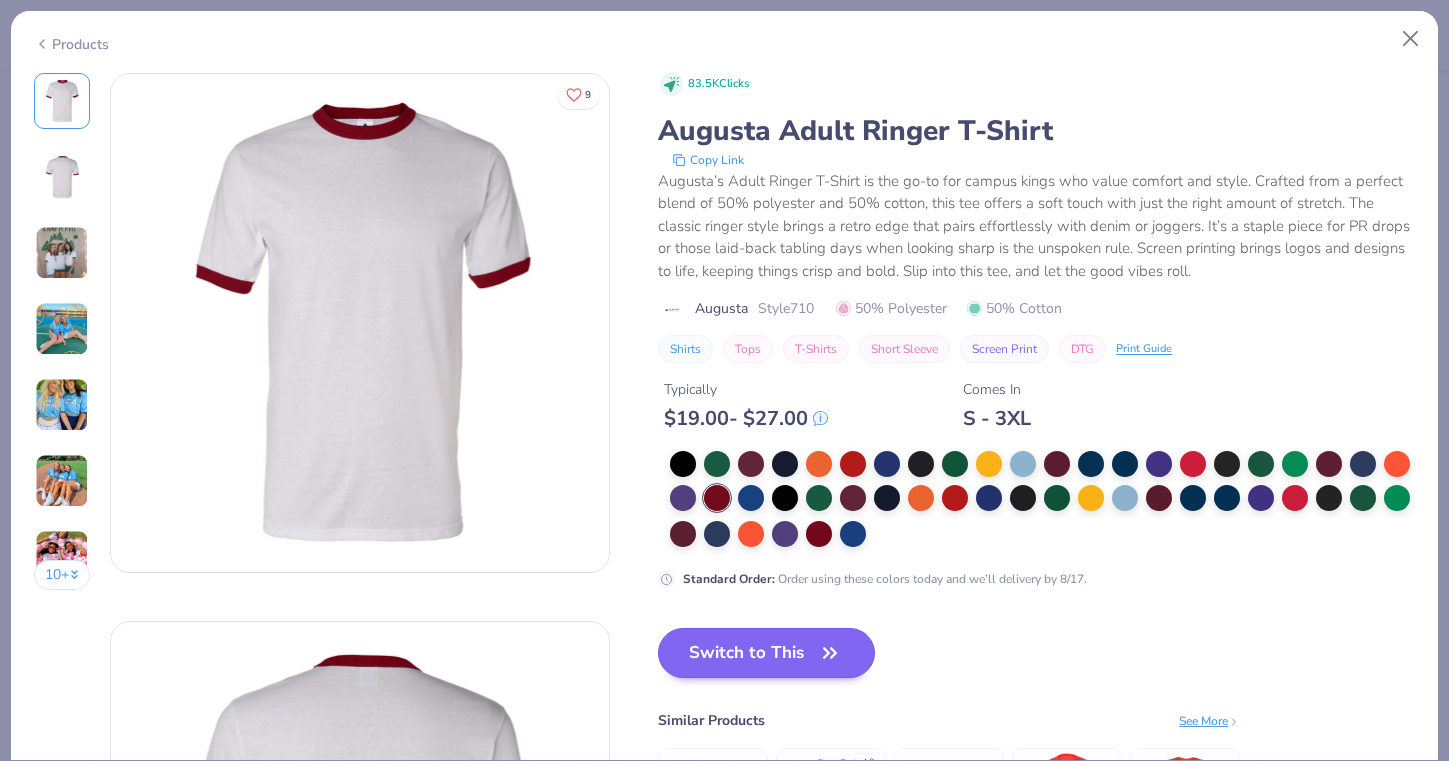 click on "Switch to This" at bounding box center [766, 653] 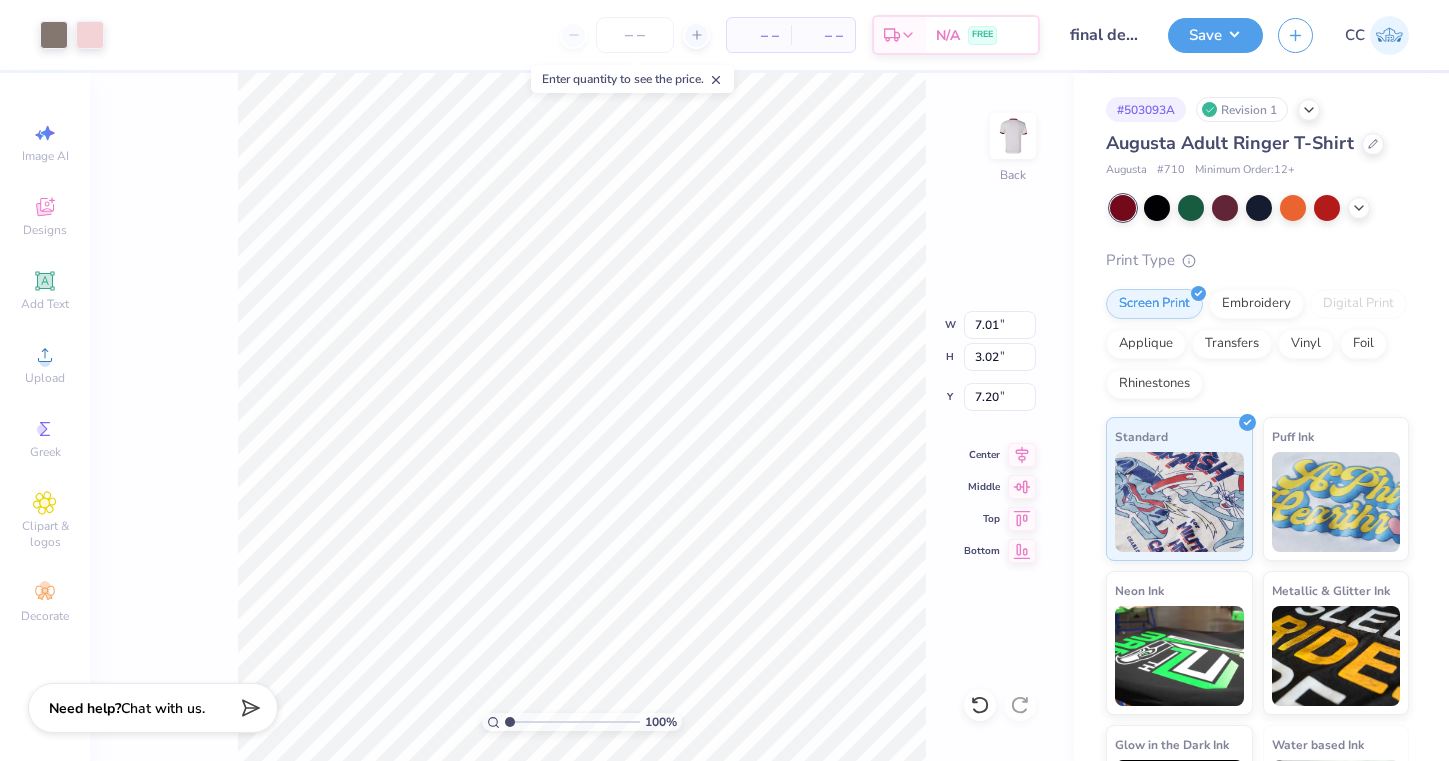 type on "1.14" 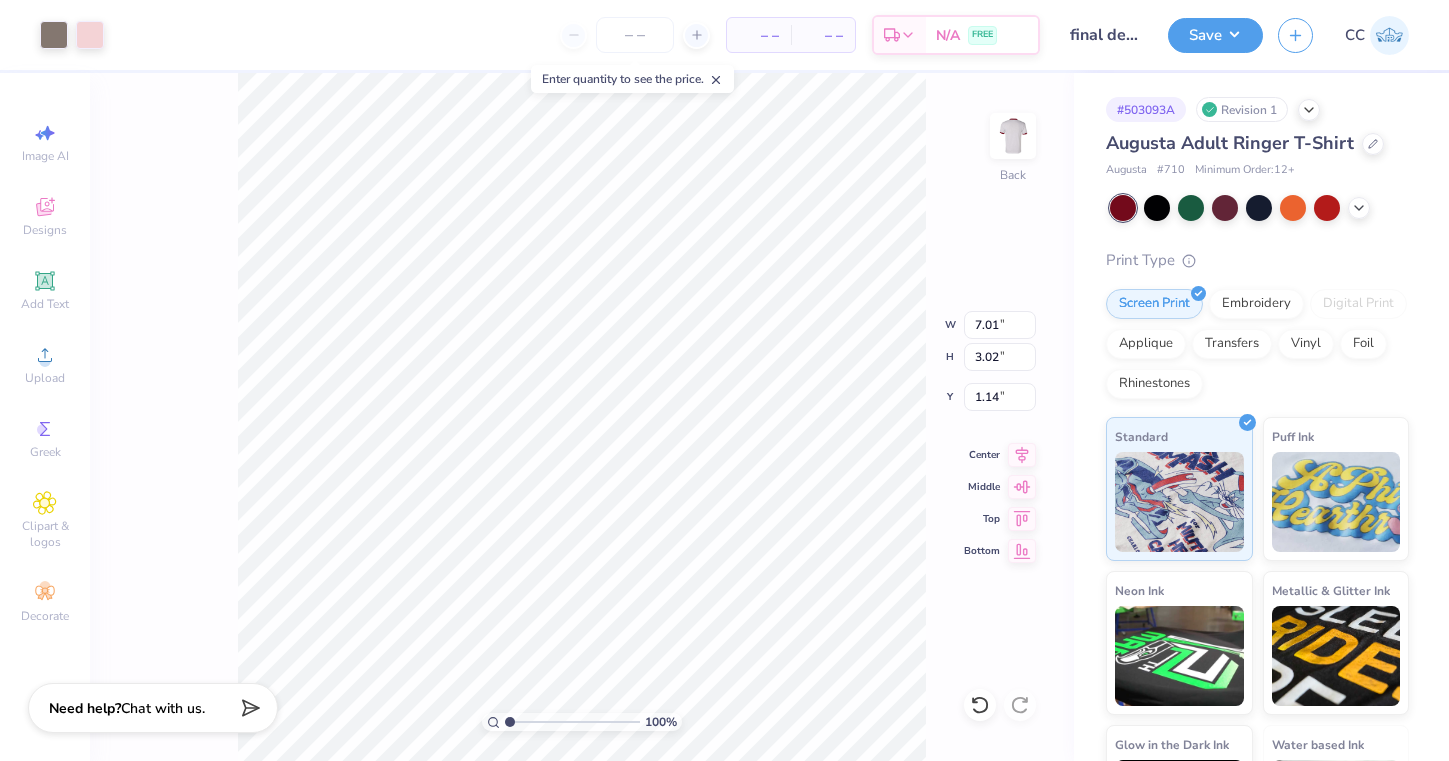 type on "8.92" 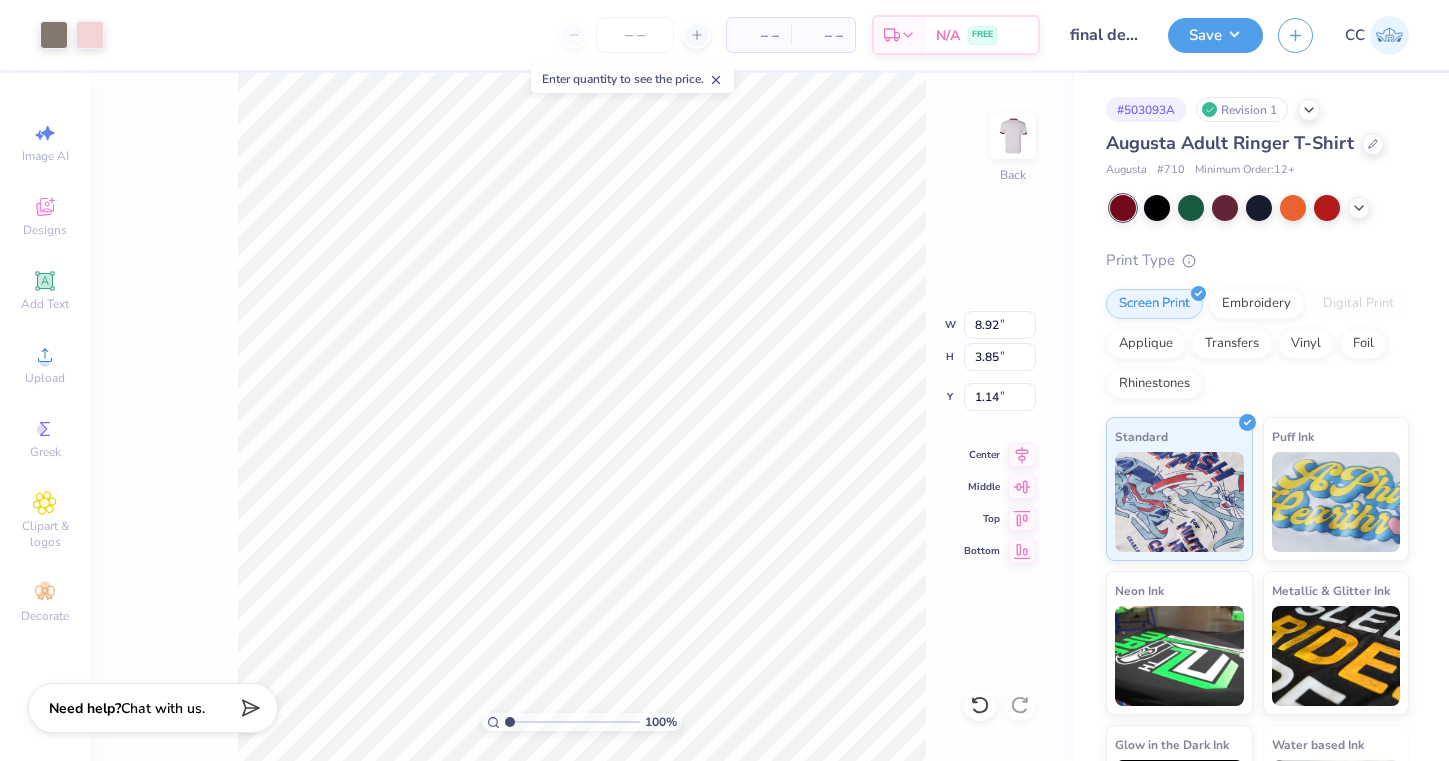 type on "3.00" 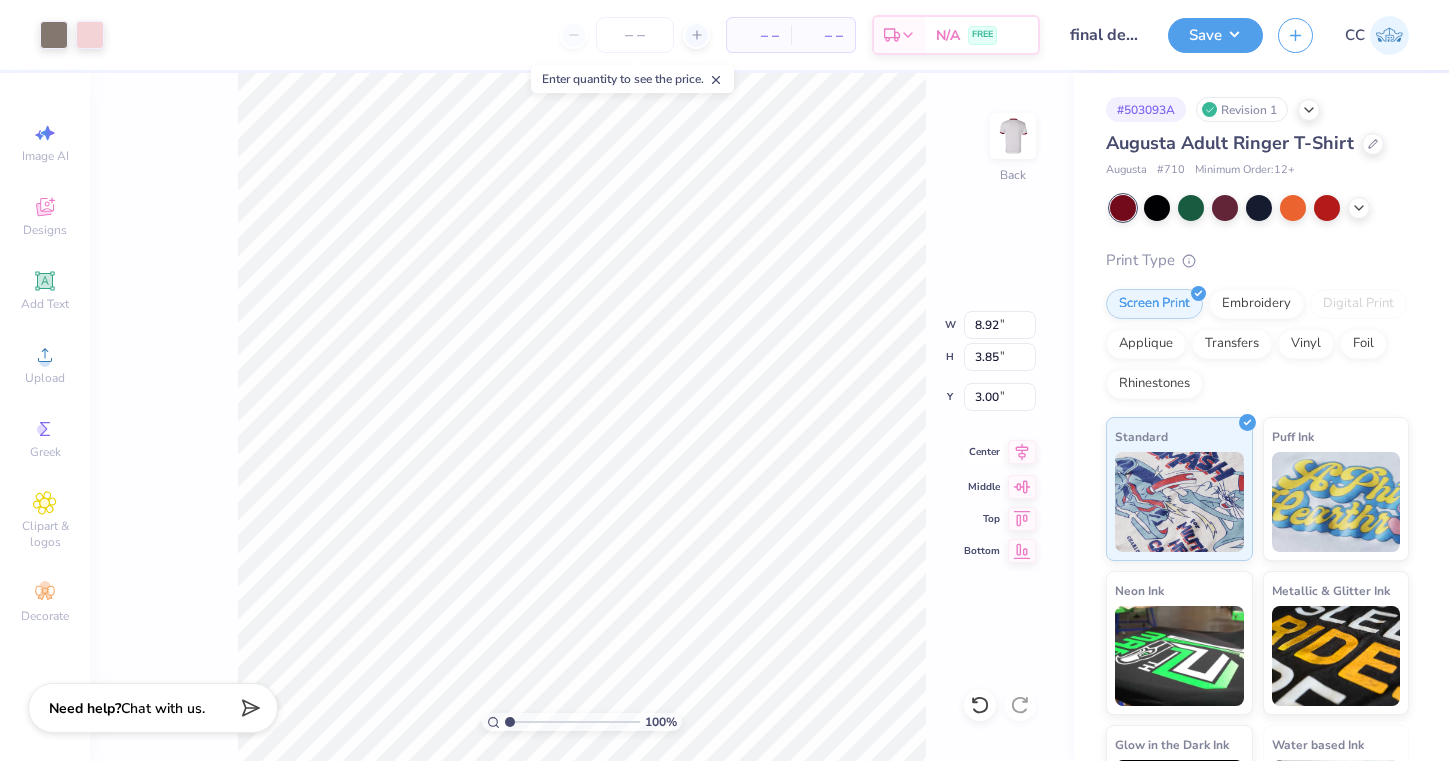 click 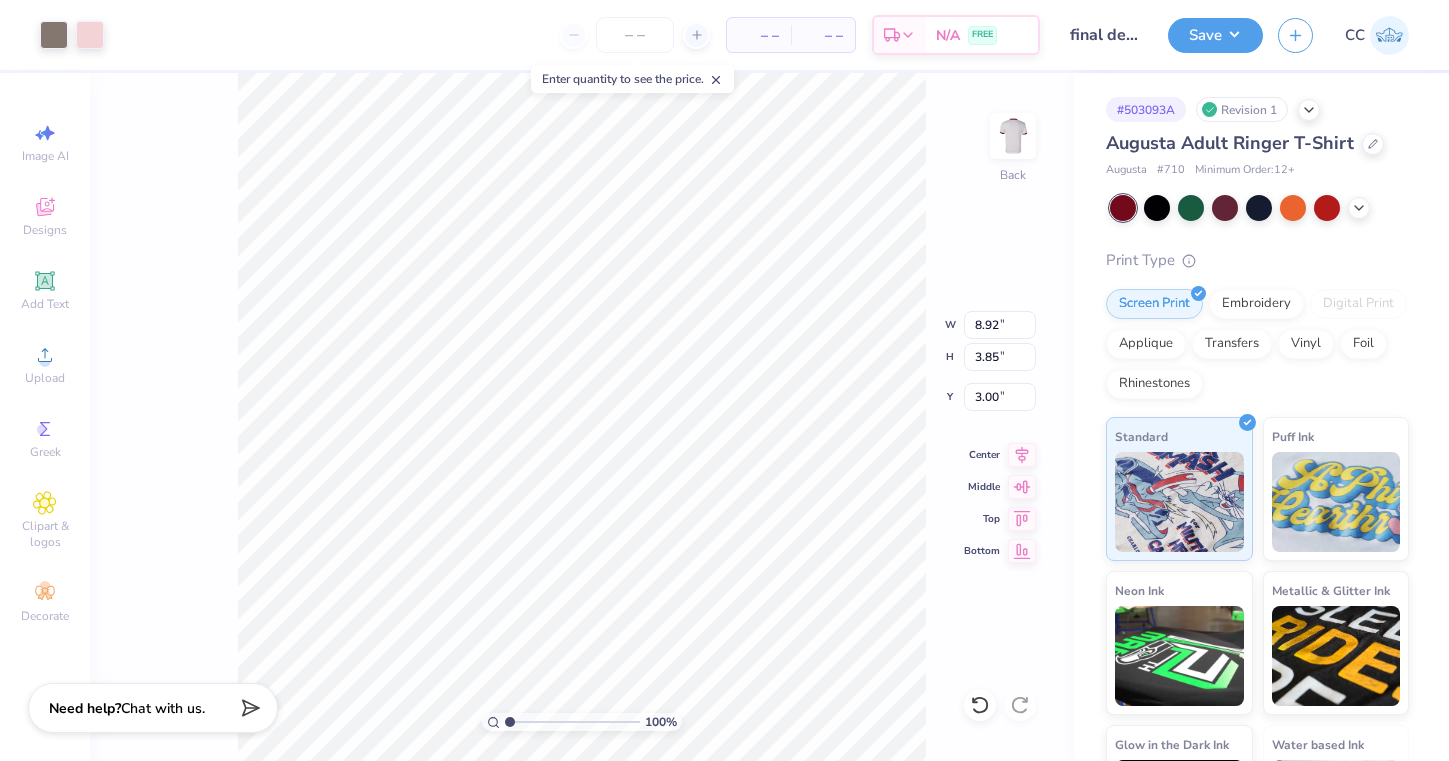 type on "9.33" 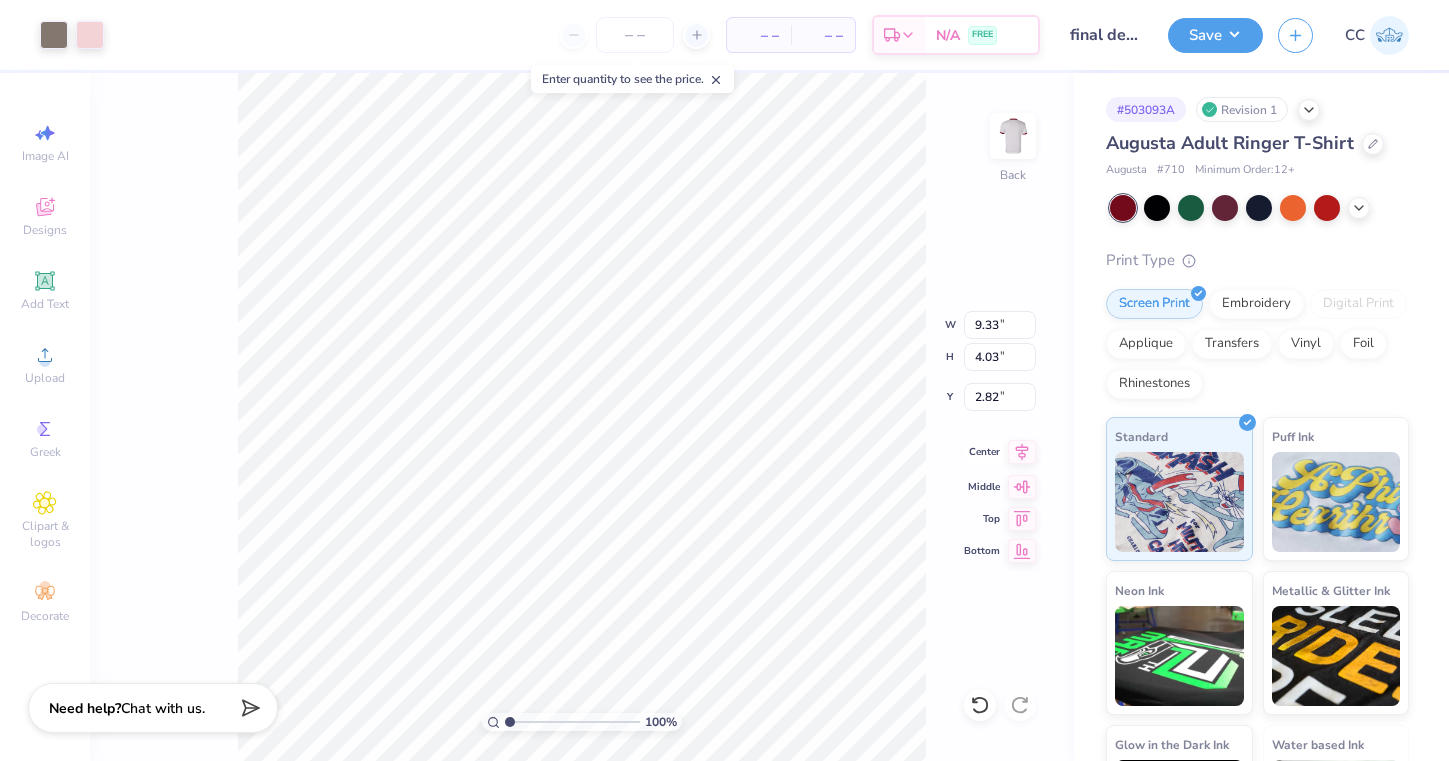 click 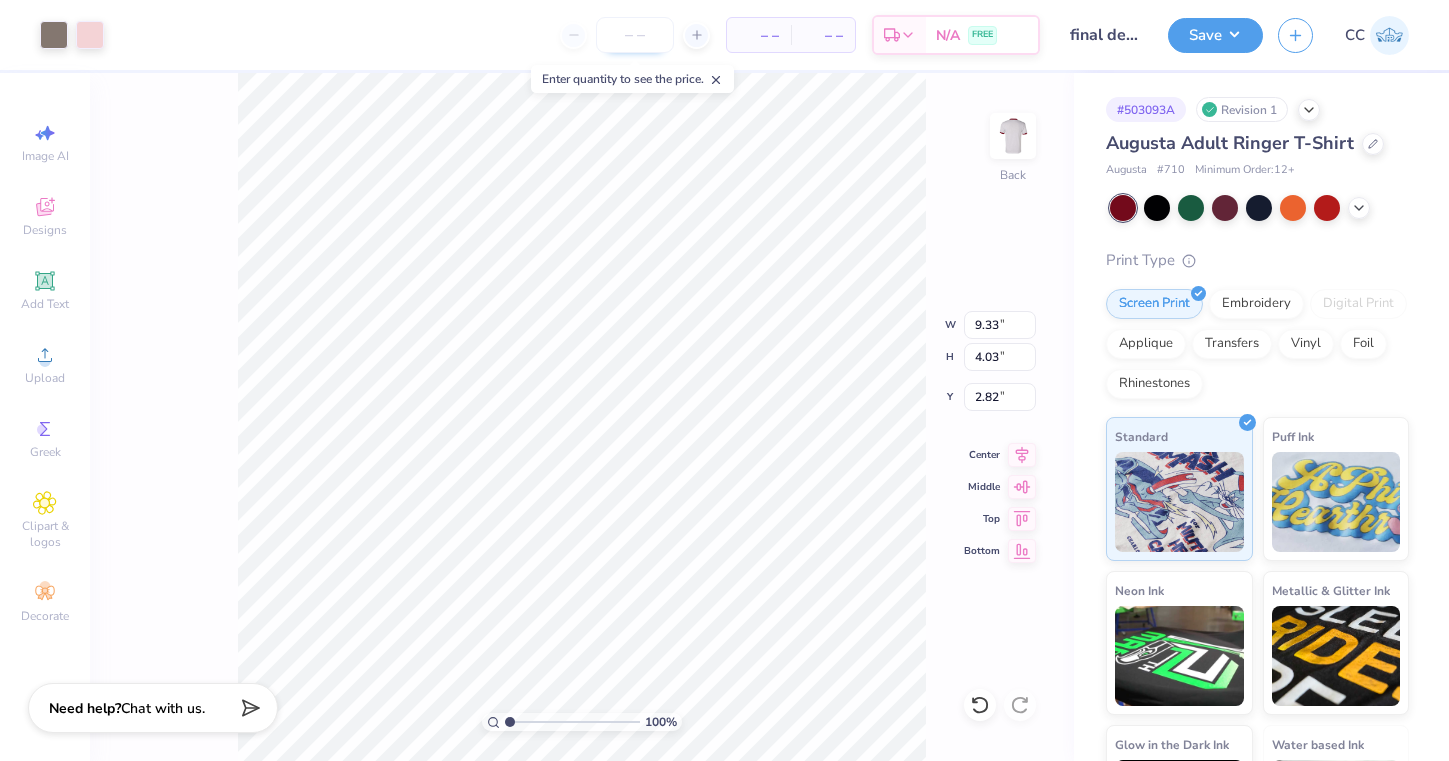 click at bounding box center (635, 35) 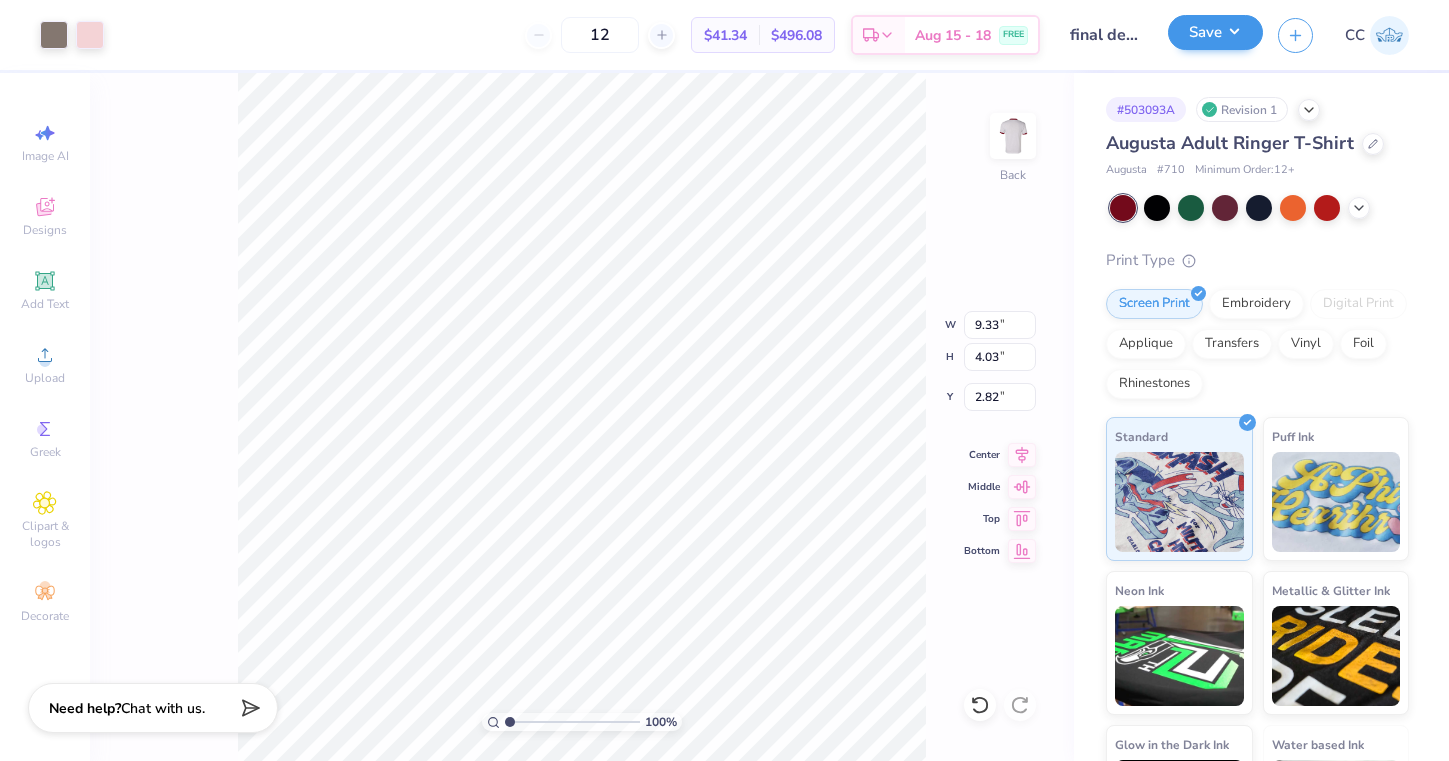 type on "12" 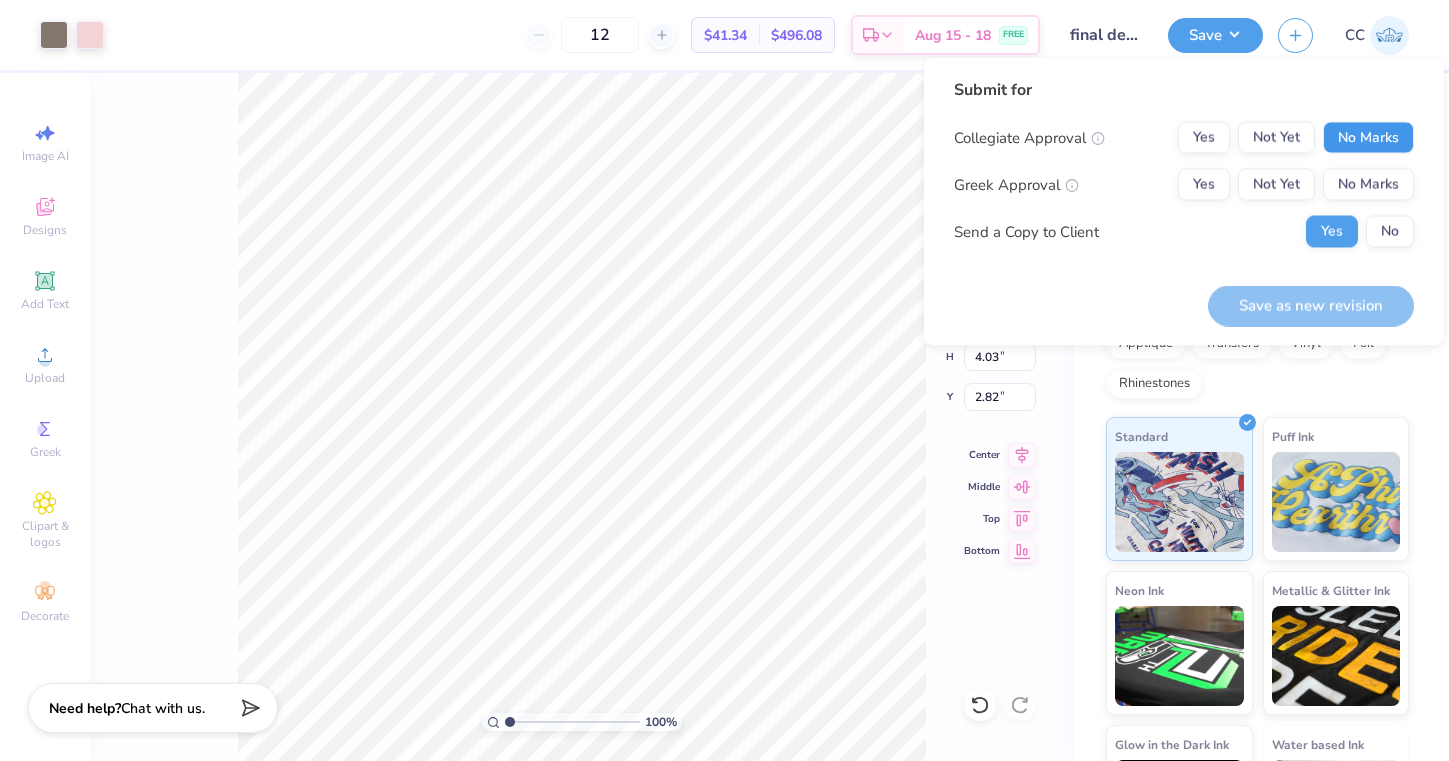 click on "No Marks" at bounding box center [1368, 138] 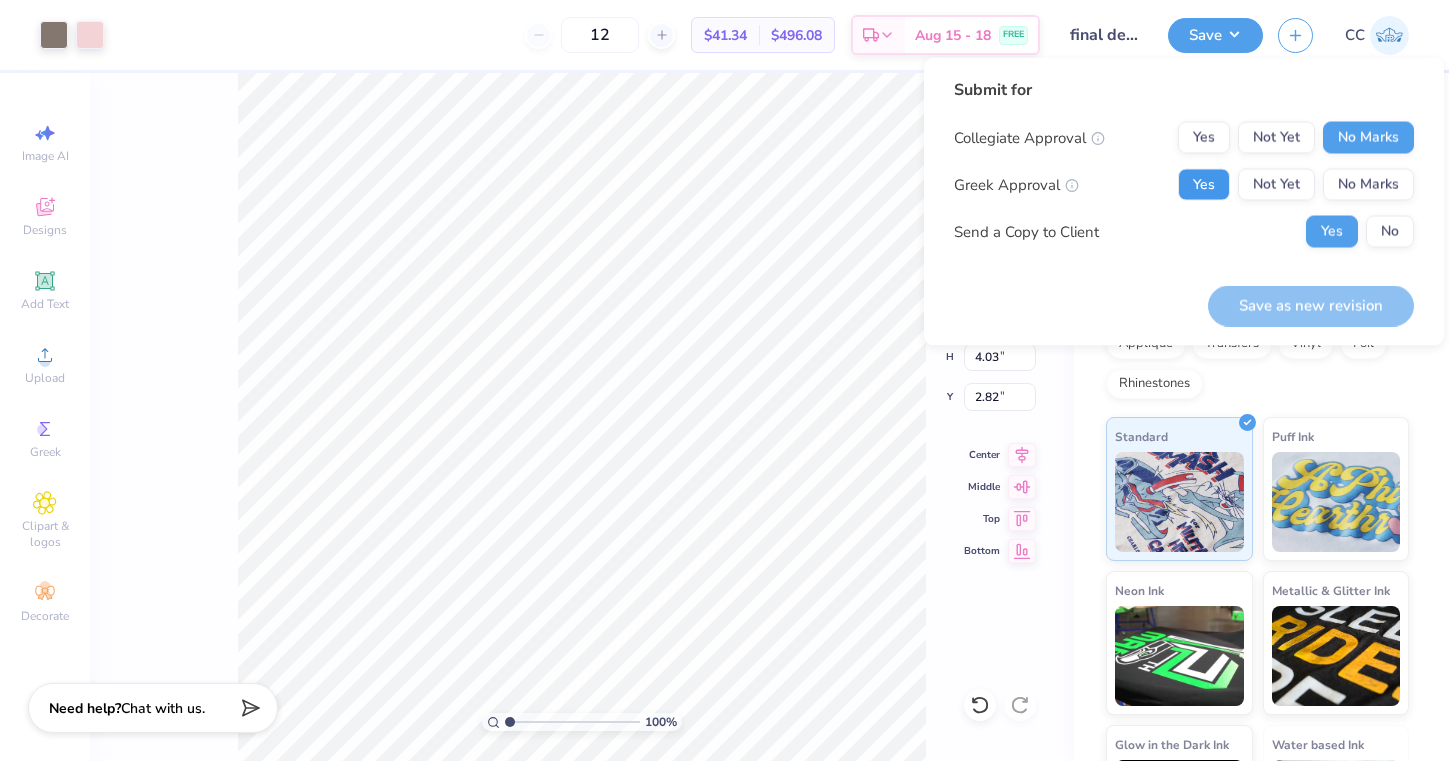 click on "Yes" at bounding box center [1204, 185] 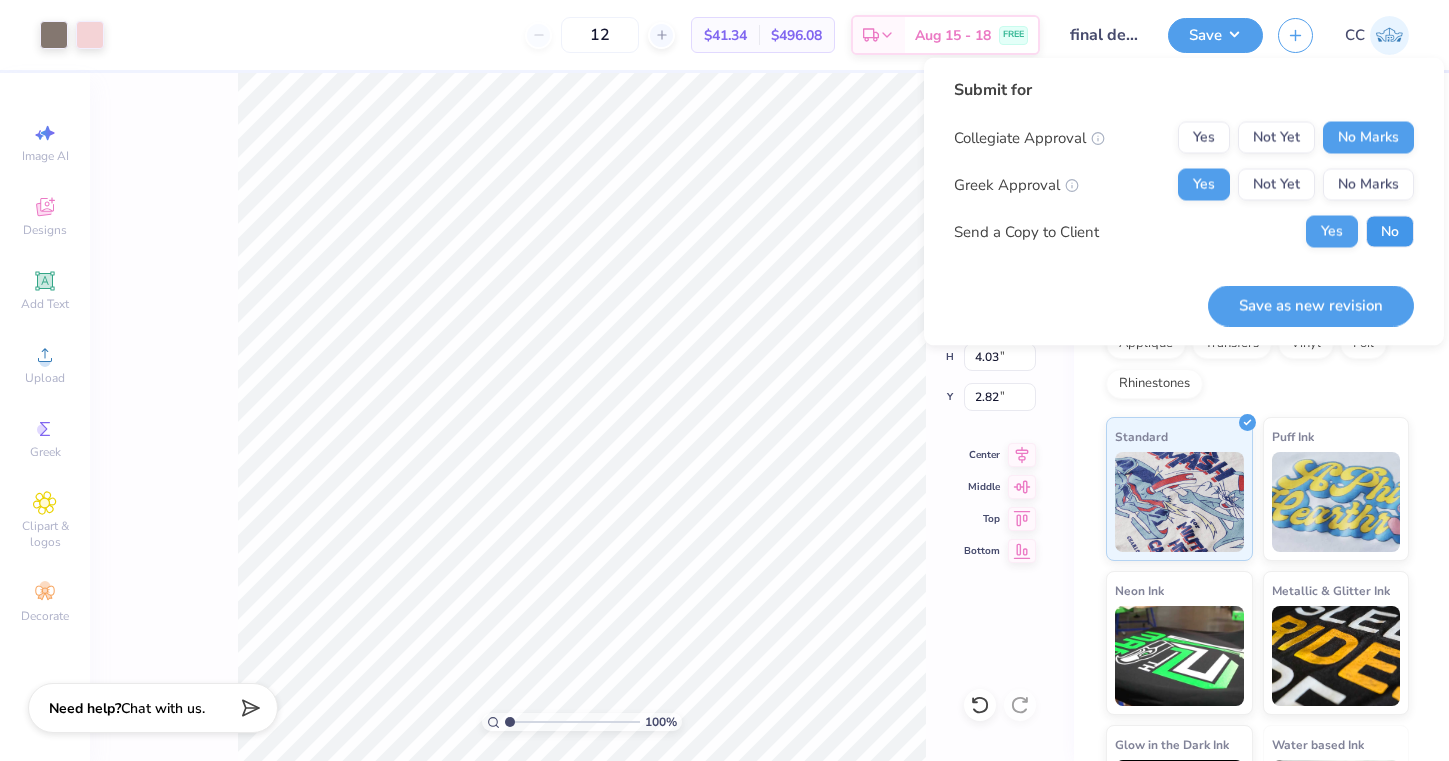 click on "No" at bounding box center (1390, 232) 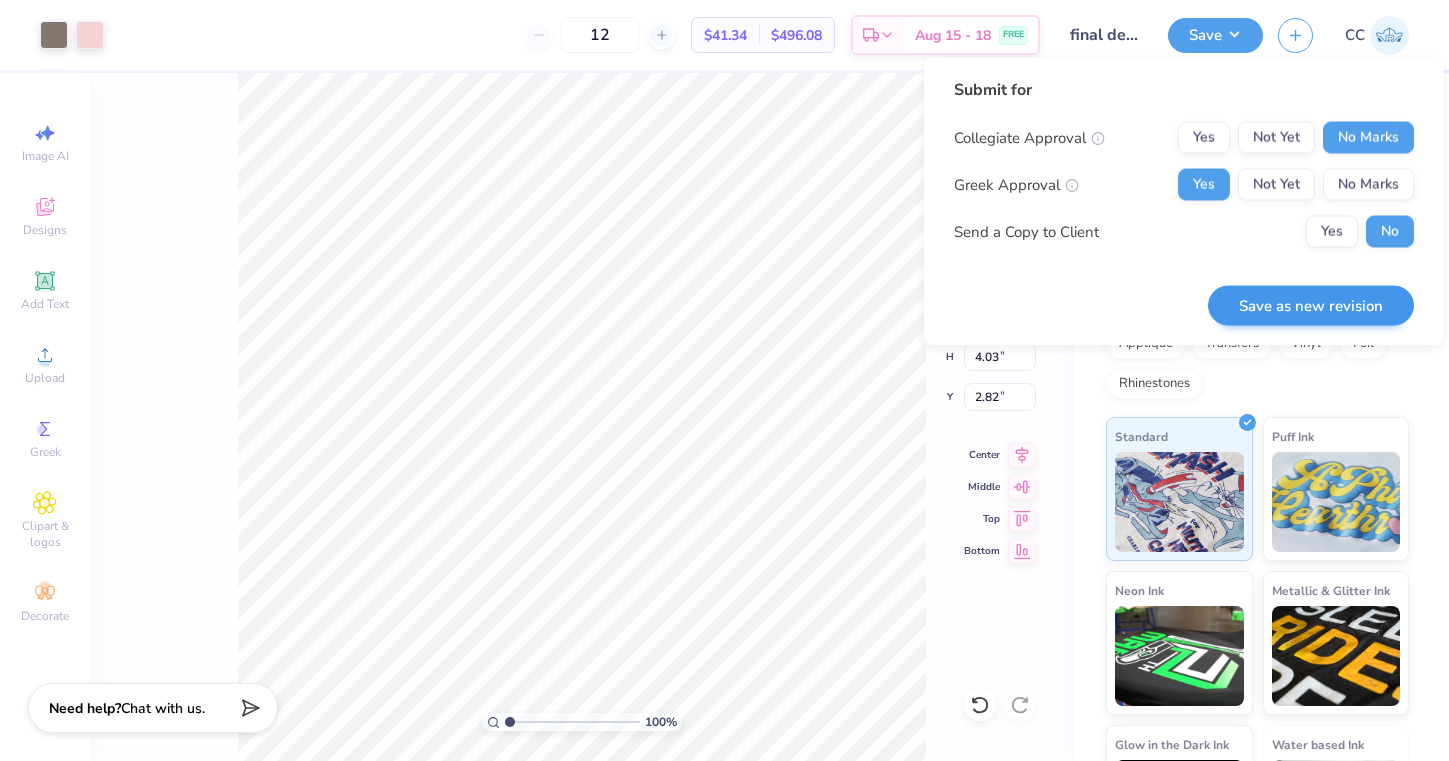 click on "Save as new revision" at bounding box center (1311, 305) 